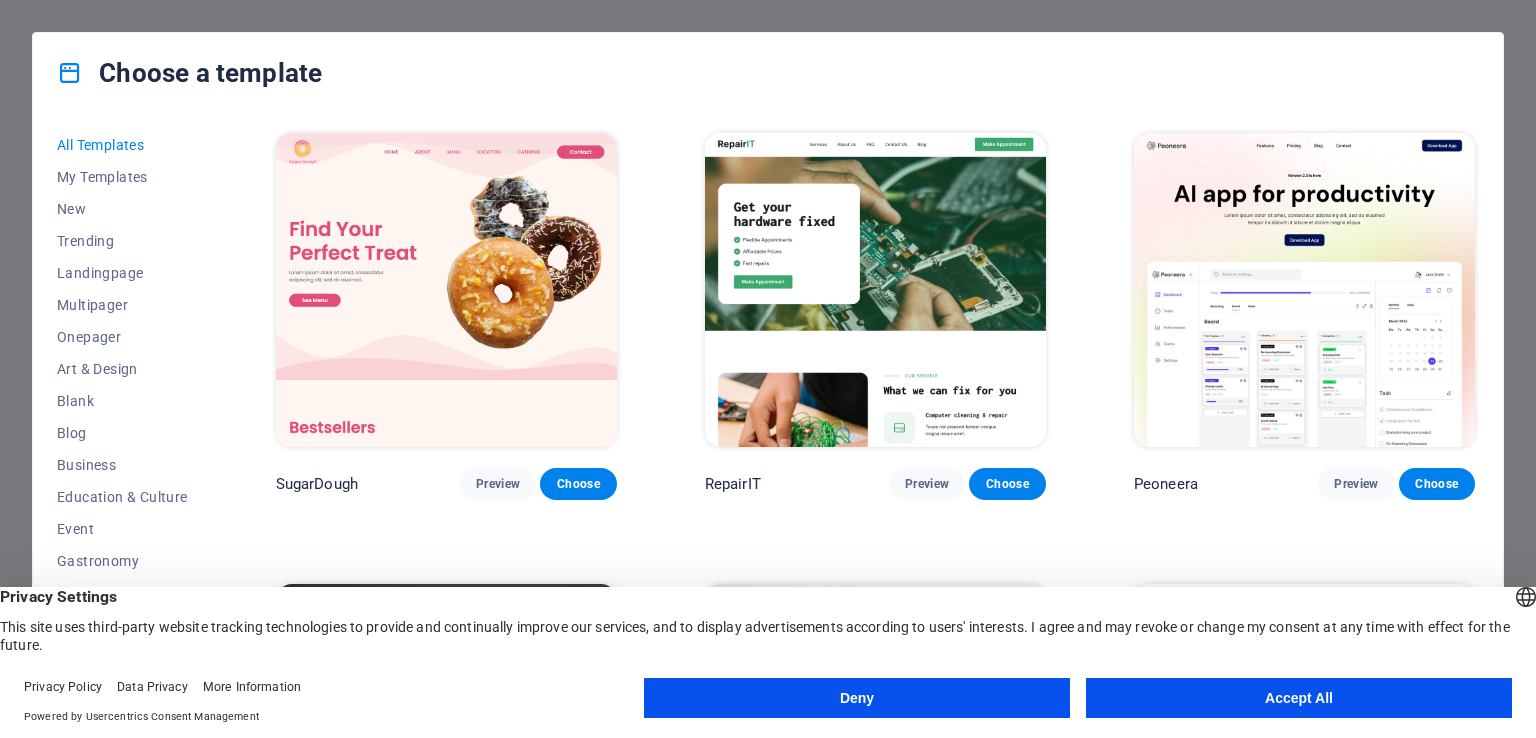 scroll, scrollTop: 0, scrollLeft: 0, axis: both 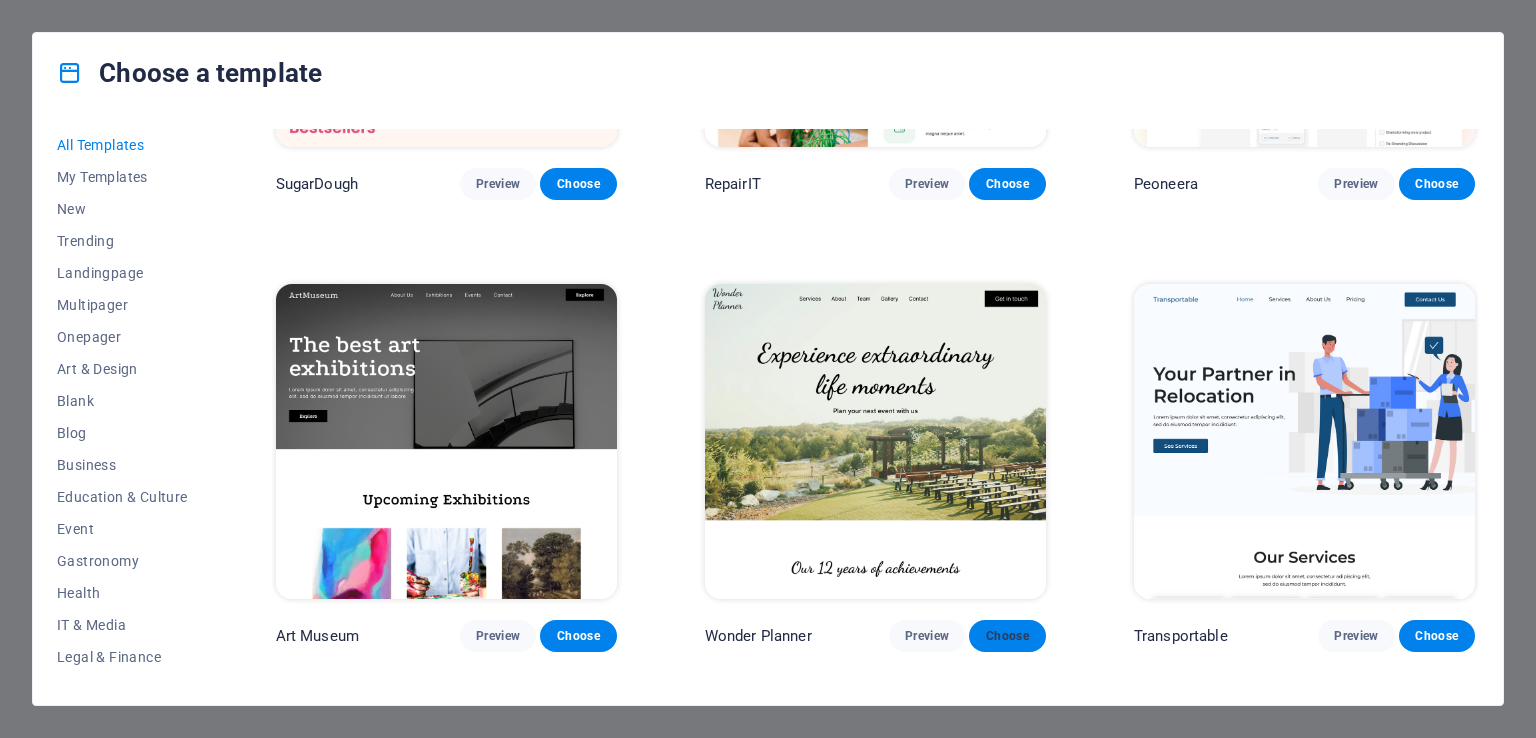 click on "Choose" at bounding box center (1007, 636) 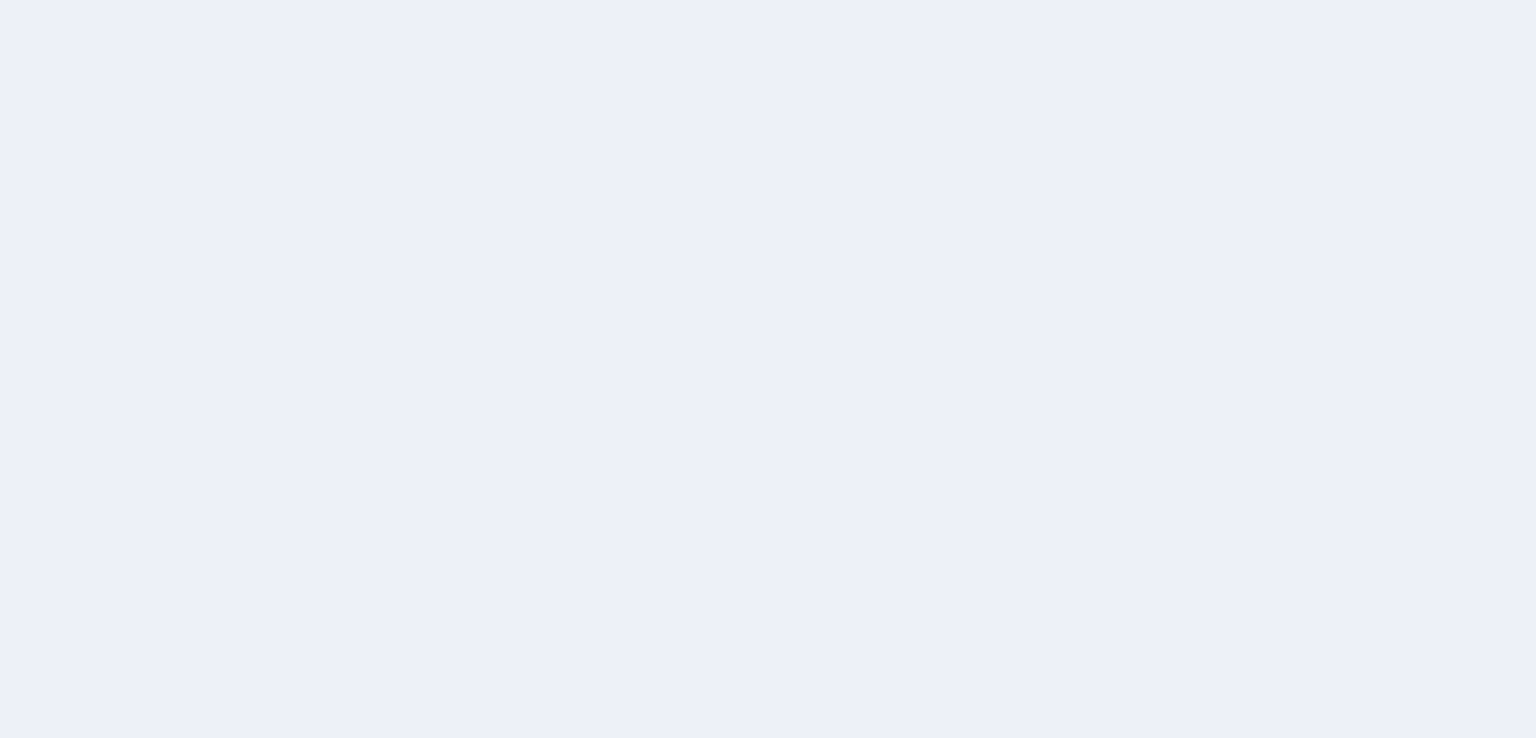 scroll, scrollTop: 0, scrollLeft: 0, axis: both 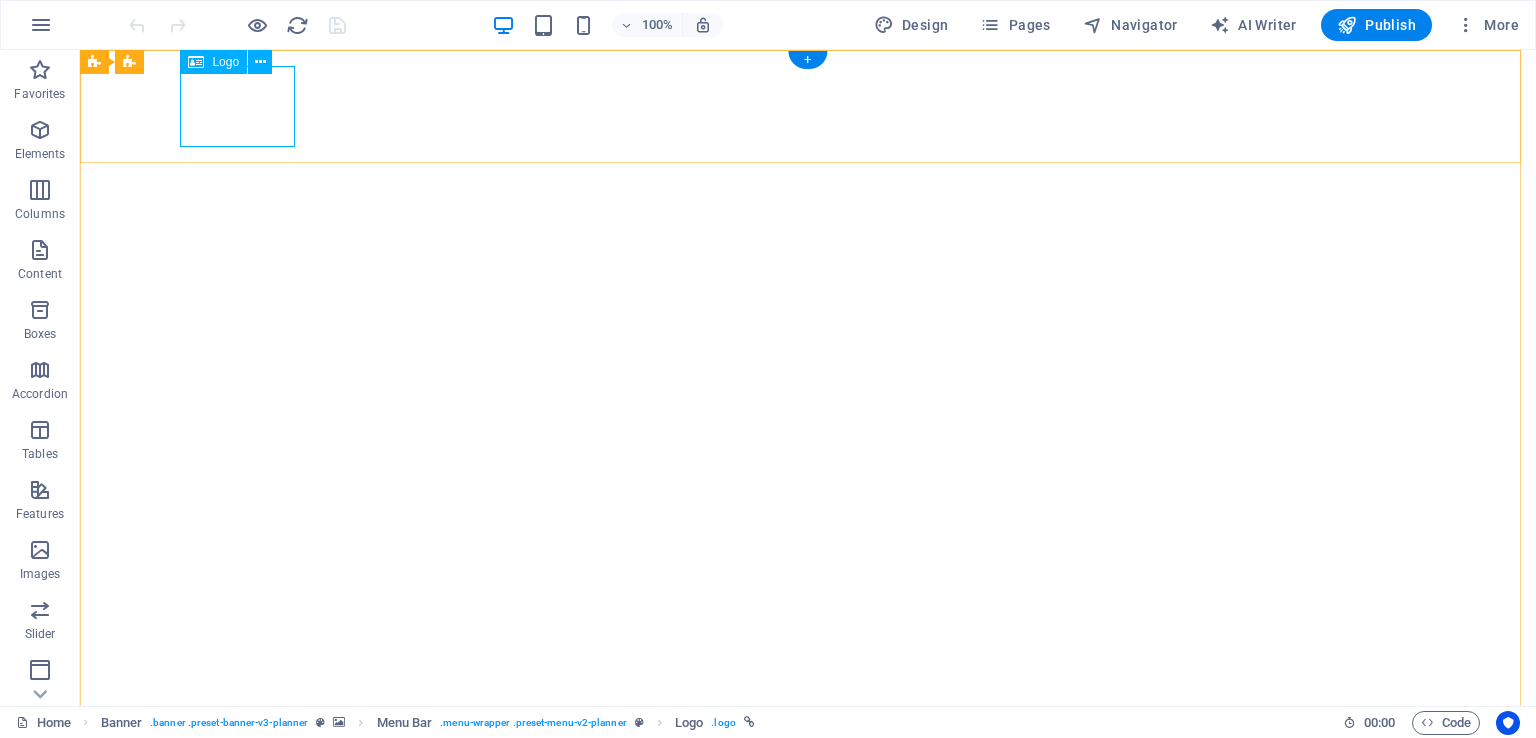 click on "Drag here to replace the existing content. Press “Ctrl” if you want to create a new element.
H1   Banner   Container   Banner   Menu Bar   Button   Logo + + Add section" at bounding box center (808, 378) 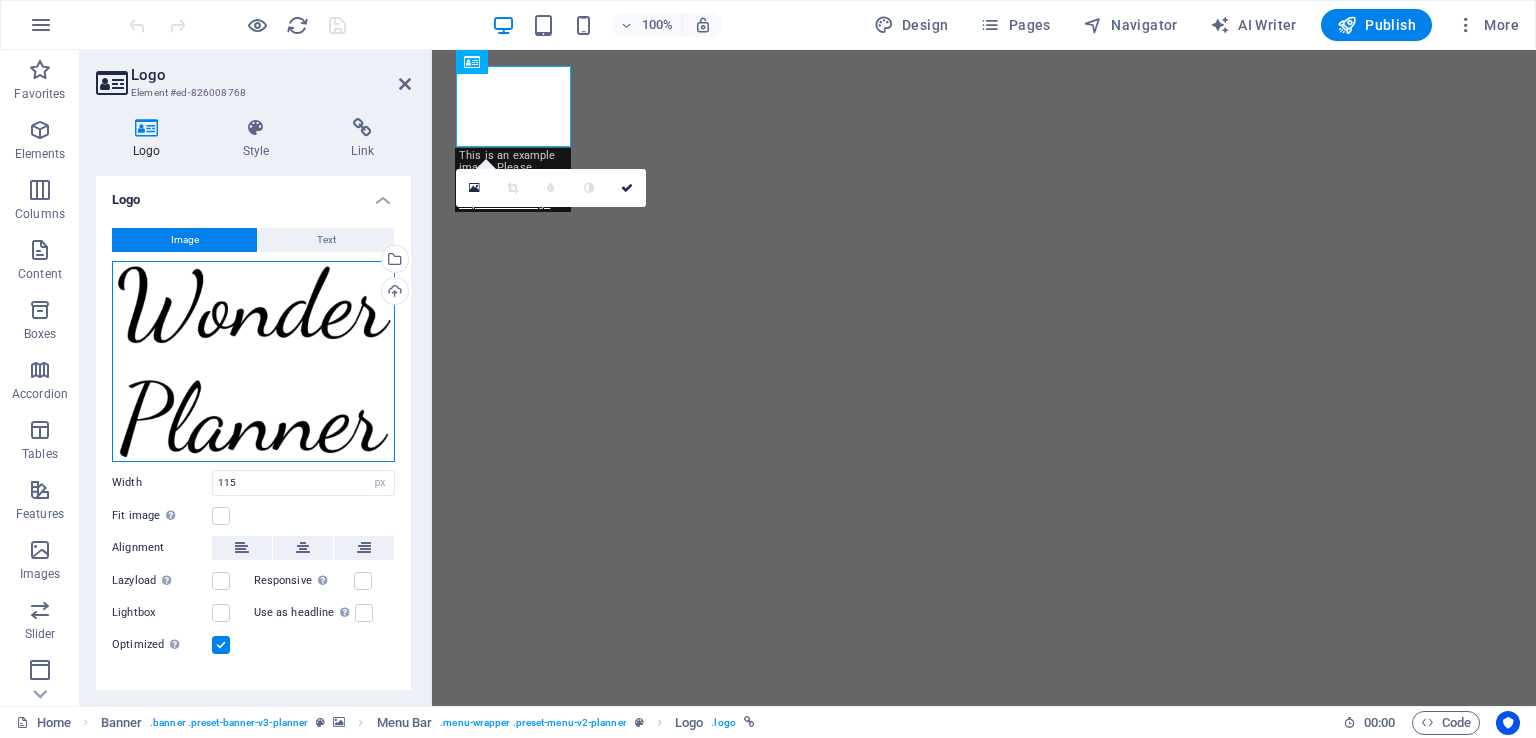 click on "Drag files here, click to choose files or select files from Files or our free stock photos & videos" at bounding box center [253, 361] 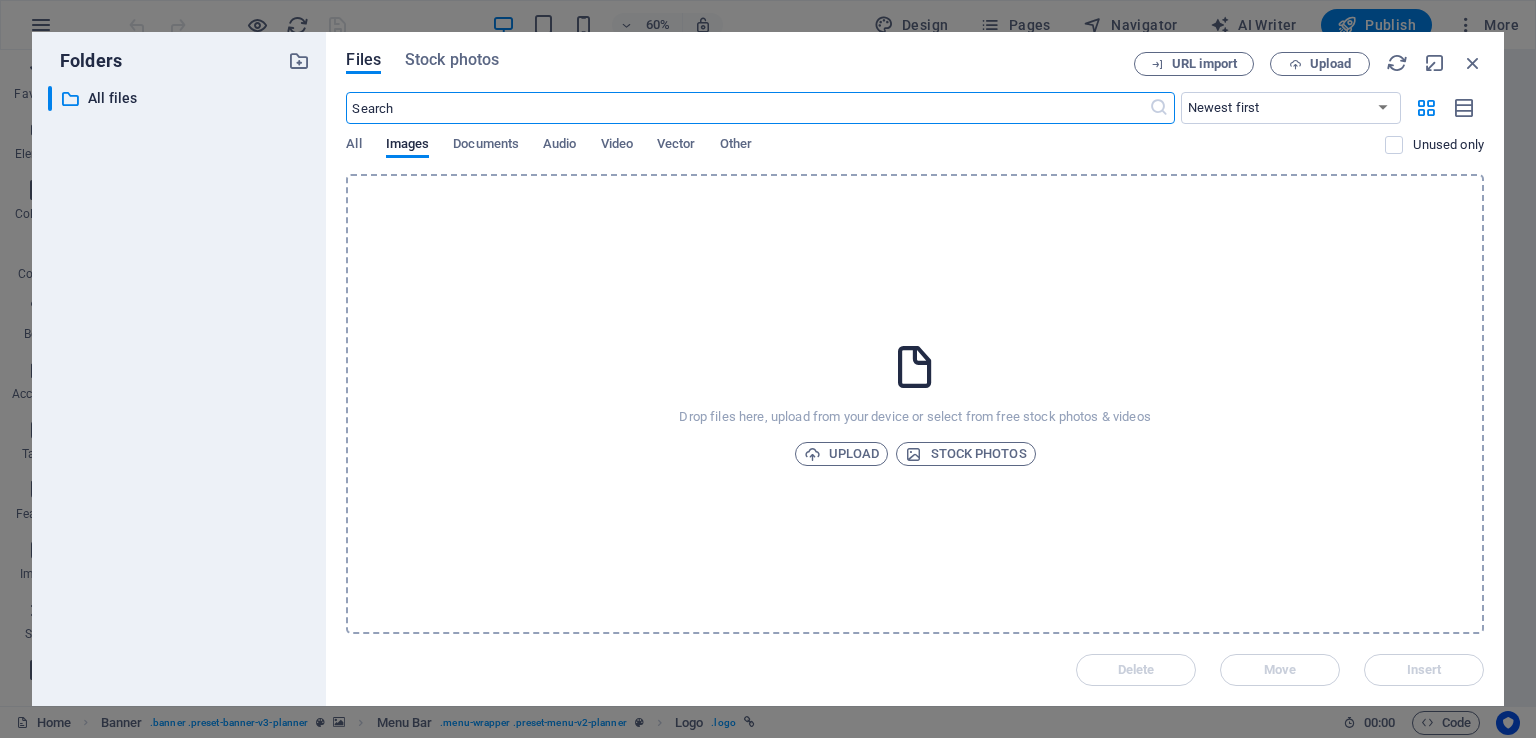 click at bounding box center [747, 108] 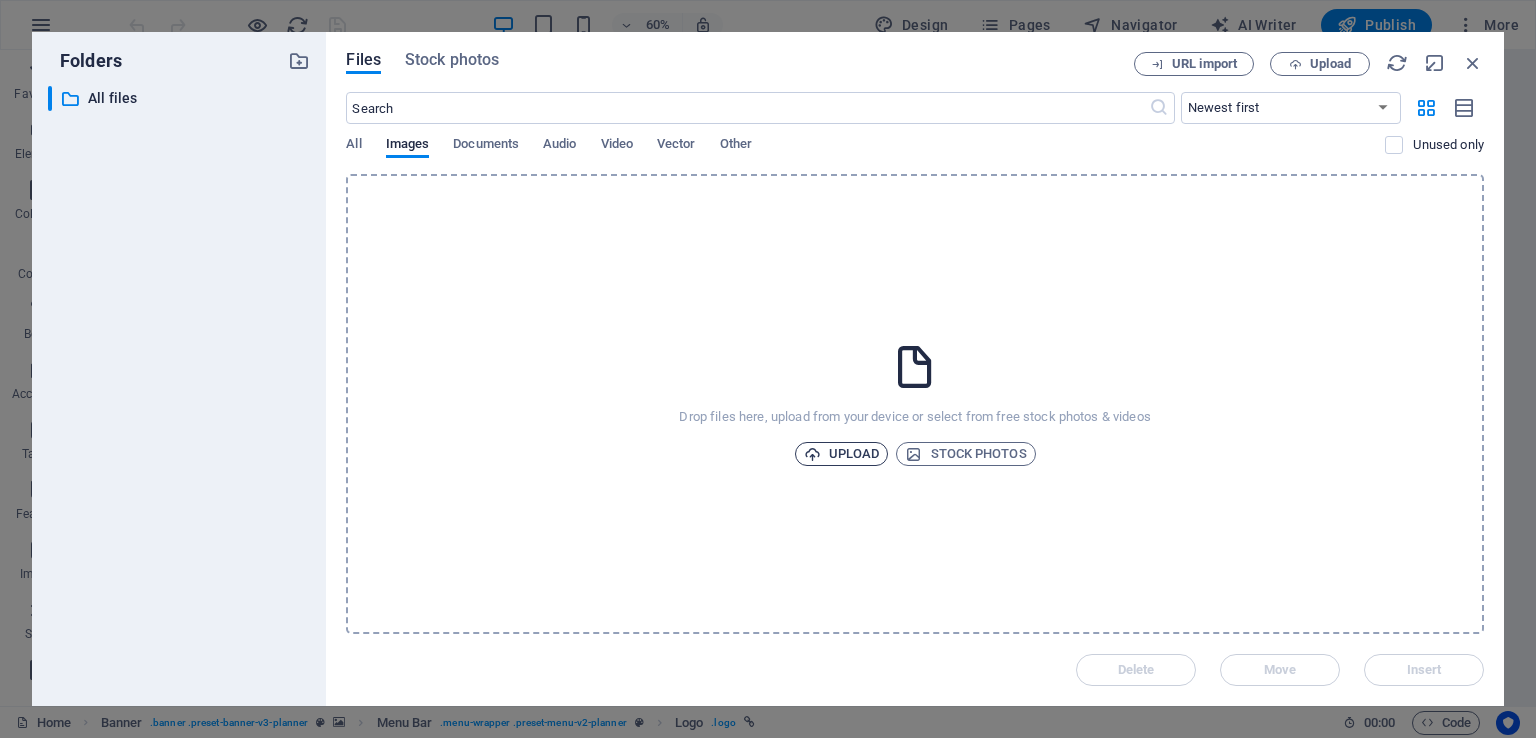 click at bounding box center (812, 454) 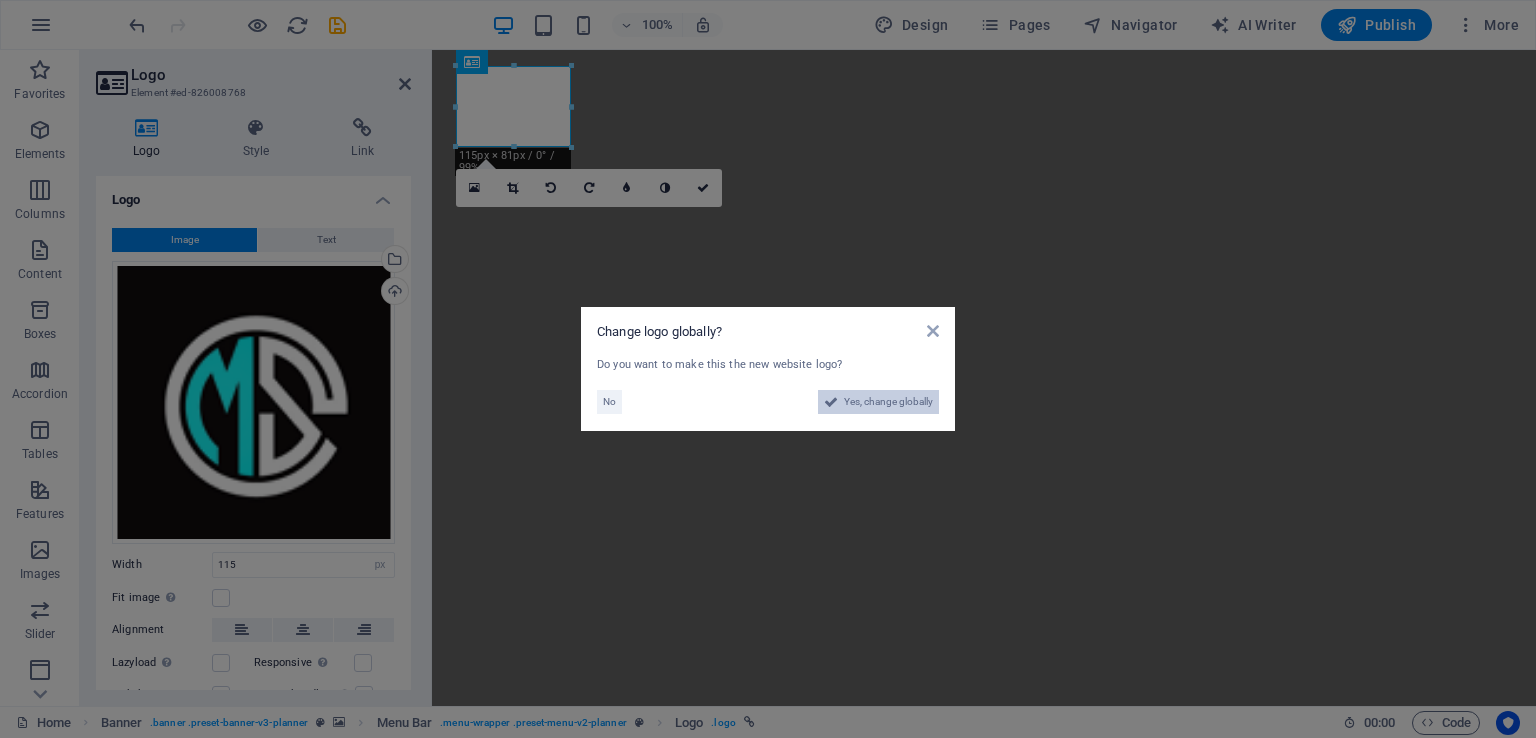 click on "Yes, change globally" at bounding box center (888, 402) 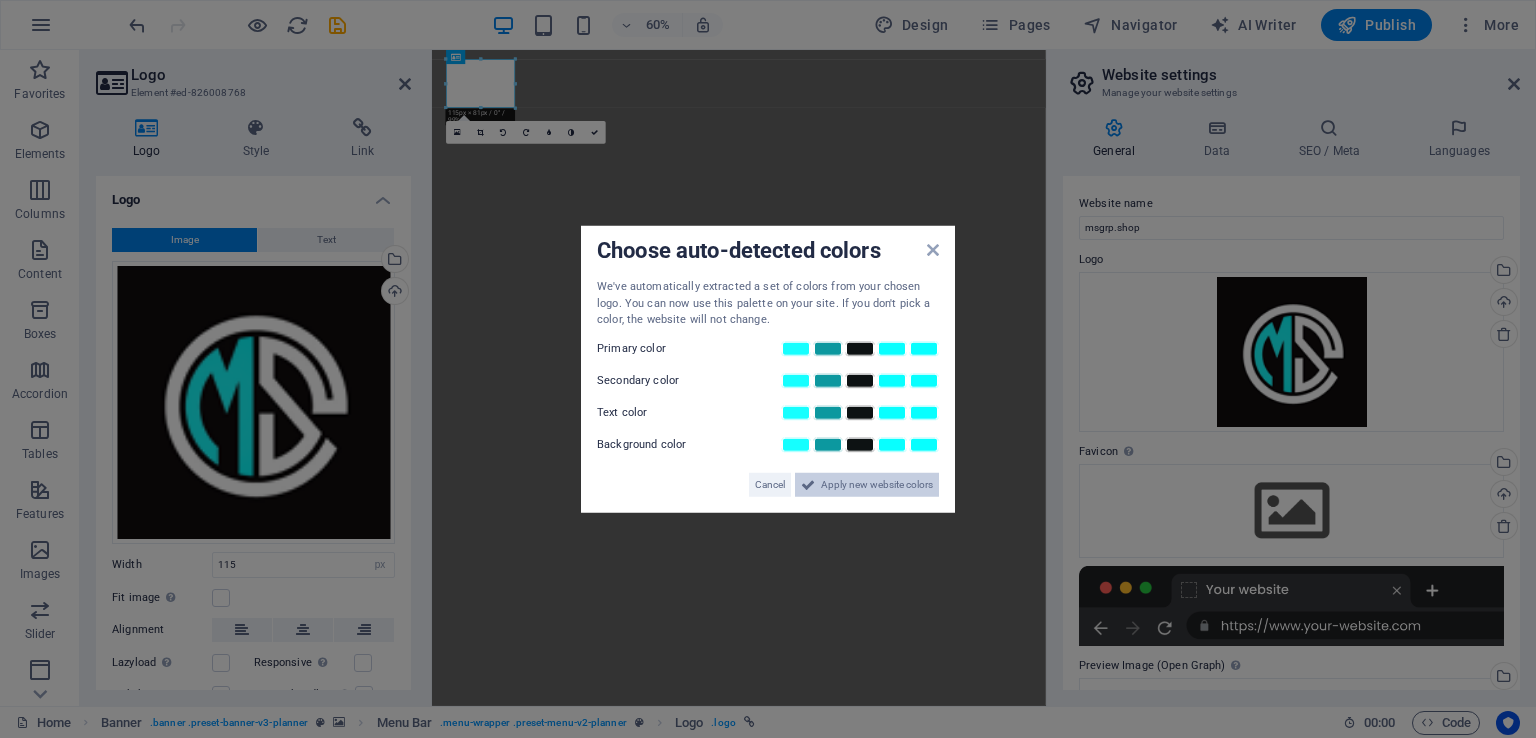 click on "Apply new website colors" at bounding box center (877, 484) 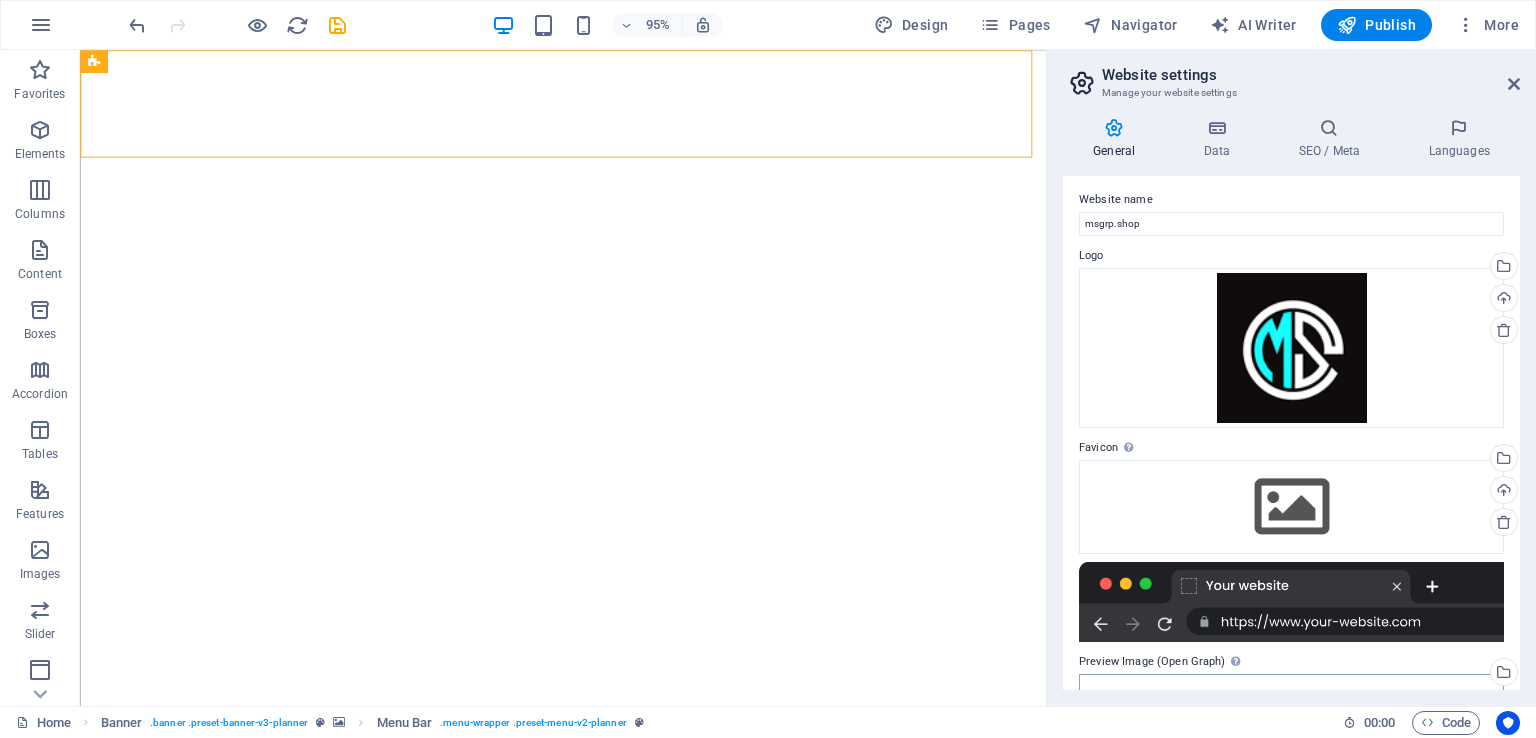 scroll, scrollTop: 0, scrollLeft: 0, axis: both 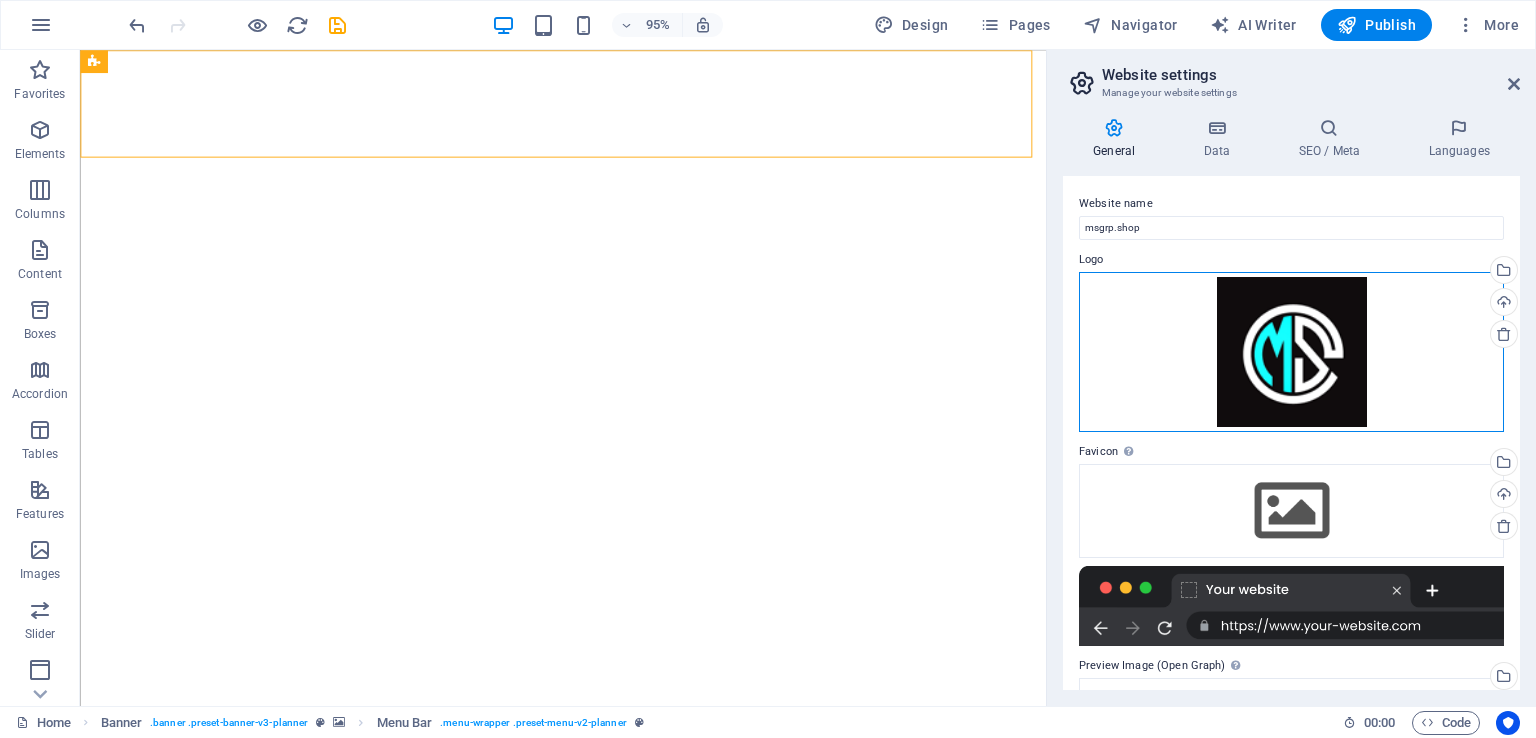 click on "Drag files here, click to choose files or select files from Files or our free stock photos & videos" at bounding box center (1291, 352) 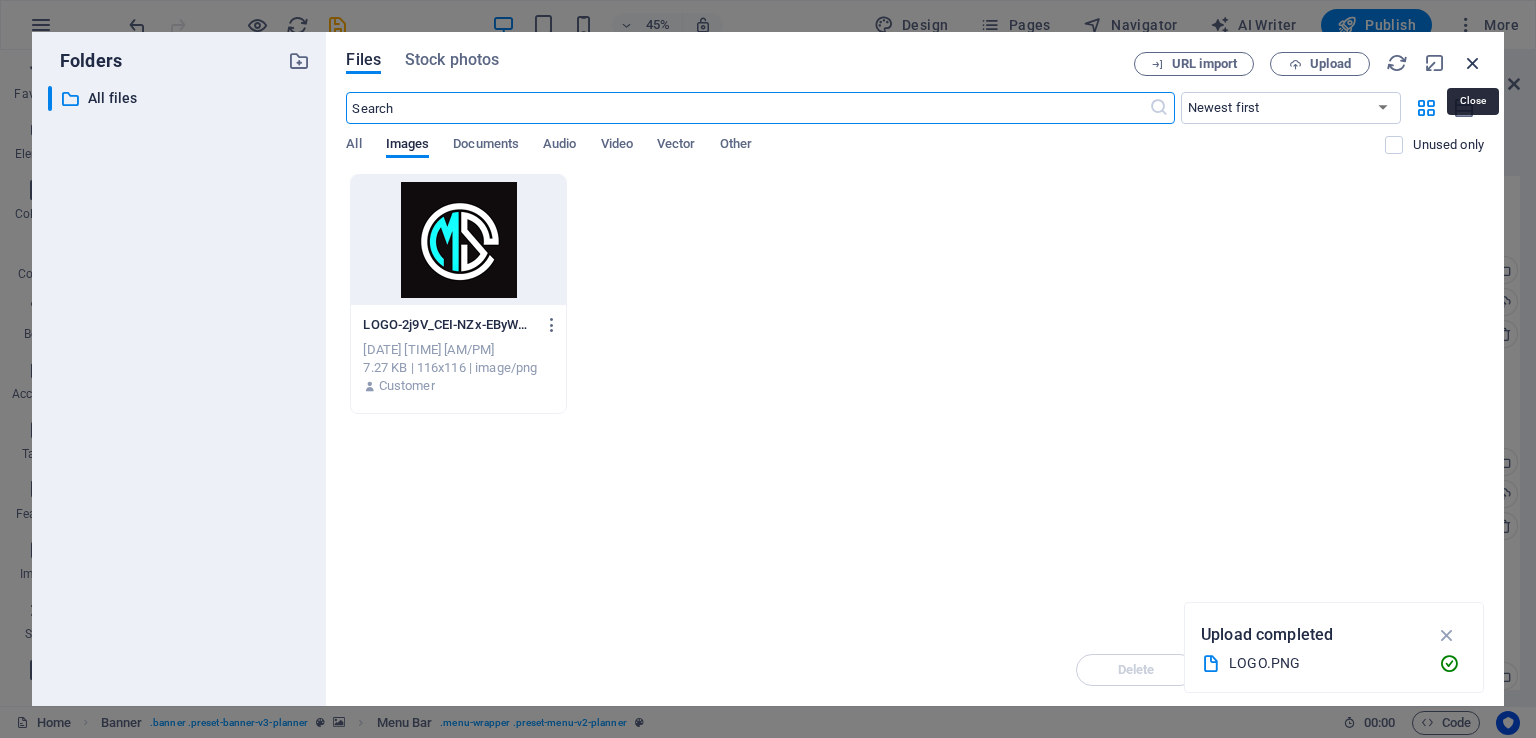 click at bounding box center [1473, 63] 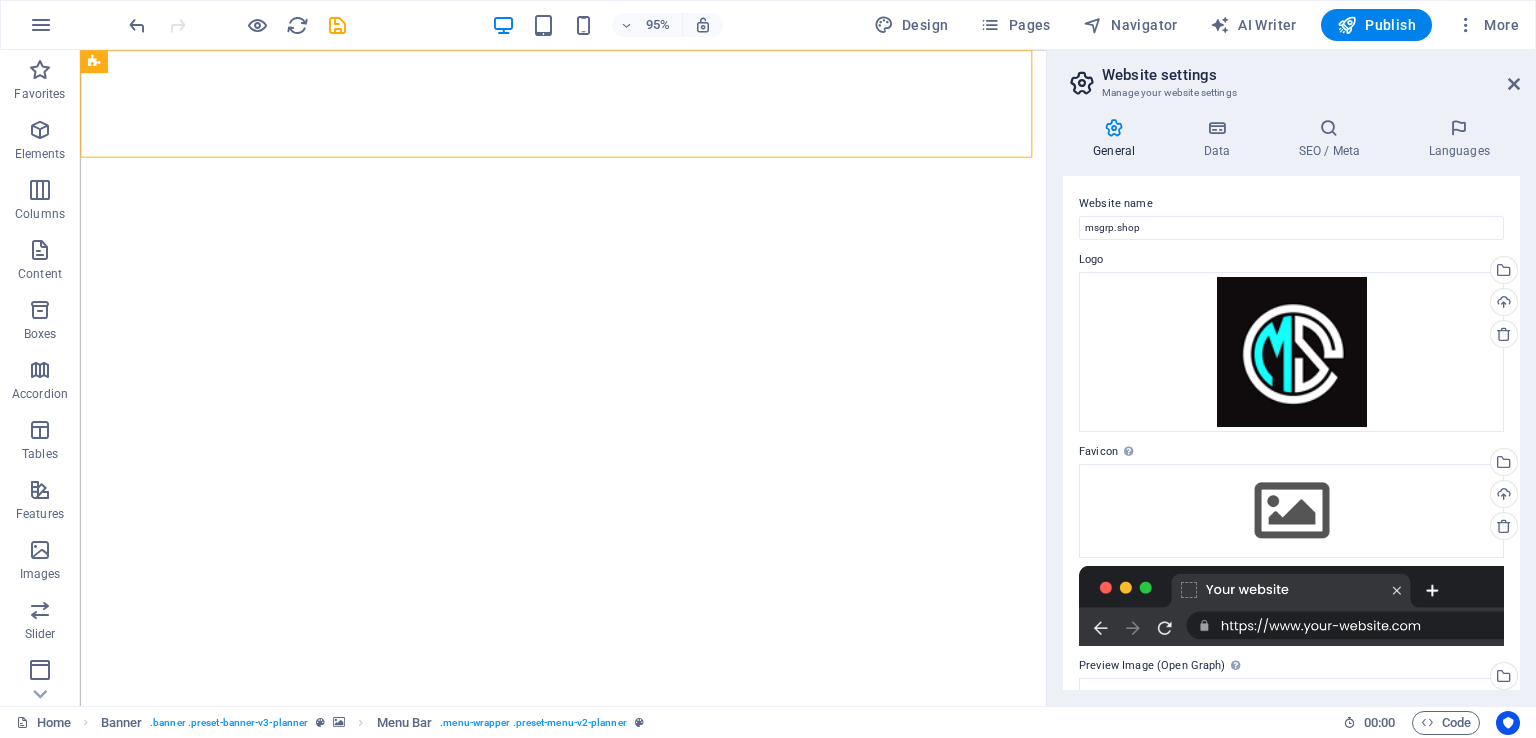 scroll, scrollTop: 233, scrollLeft: 0, axis: vertical 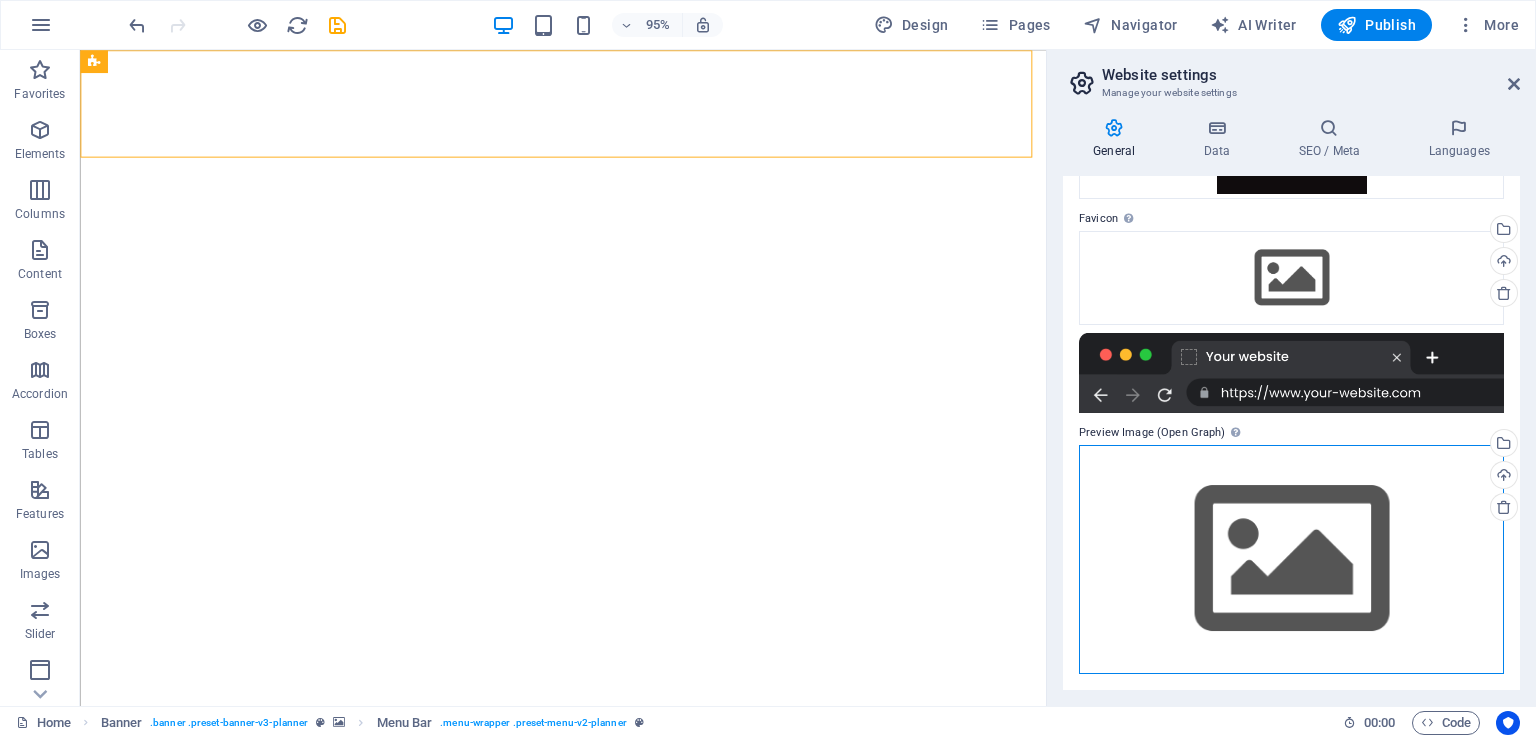 click on "Drag files here, click to choose files or select files from Files or our free stock photos & videos" at bounding box center [1291, 559] 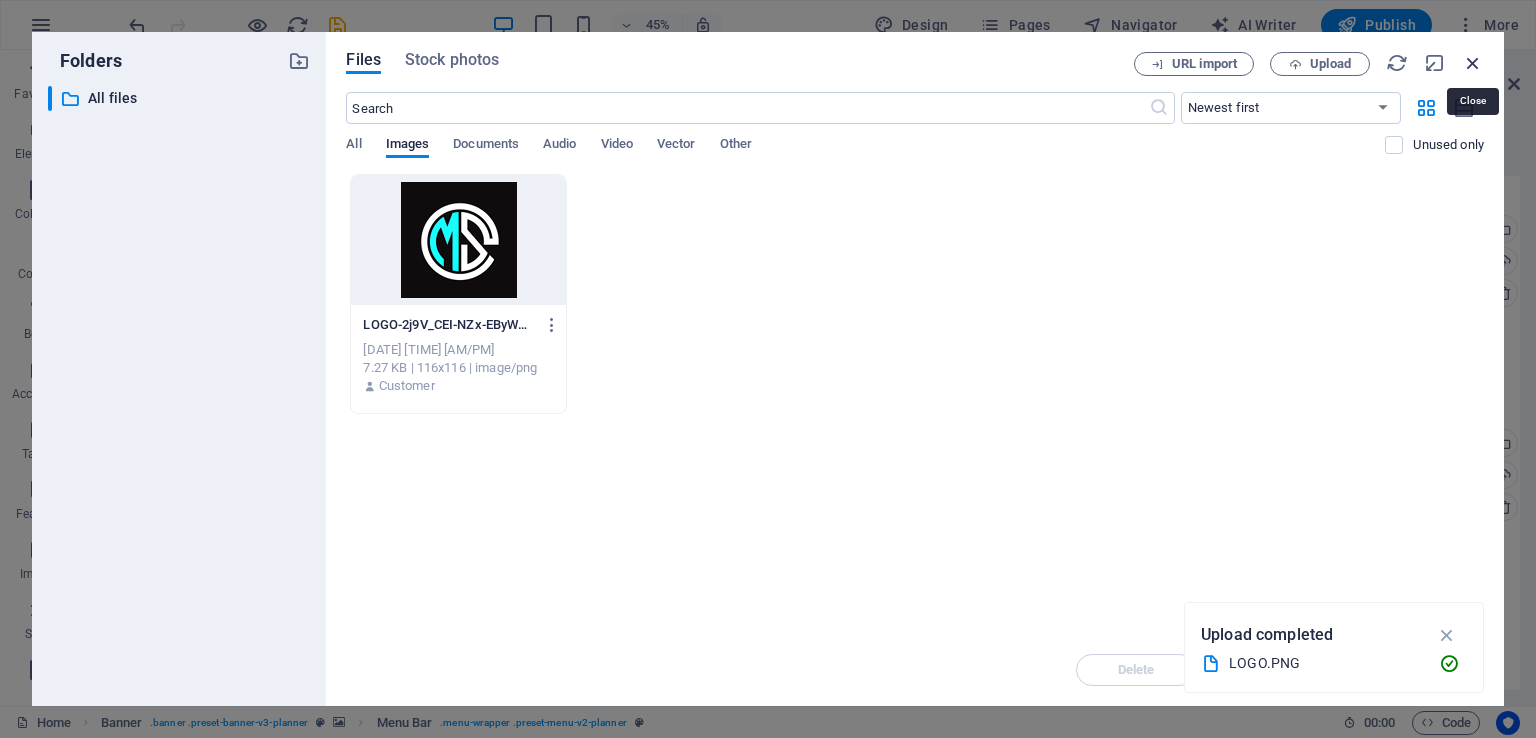 click at bounding box center (1473, 63) 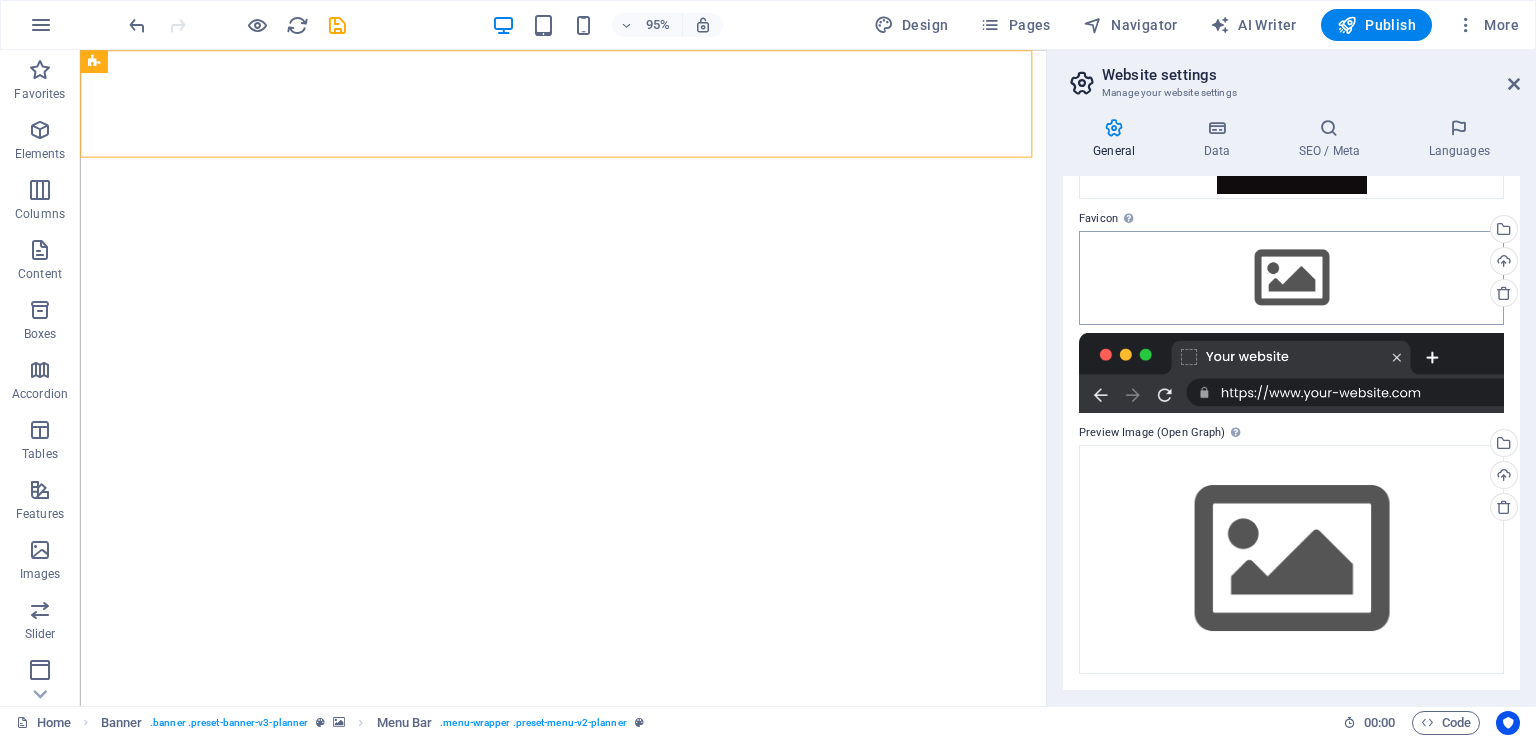 scroll, scrollTop: 0, scrollLeft: 0, axis: both 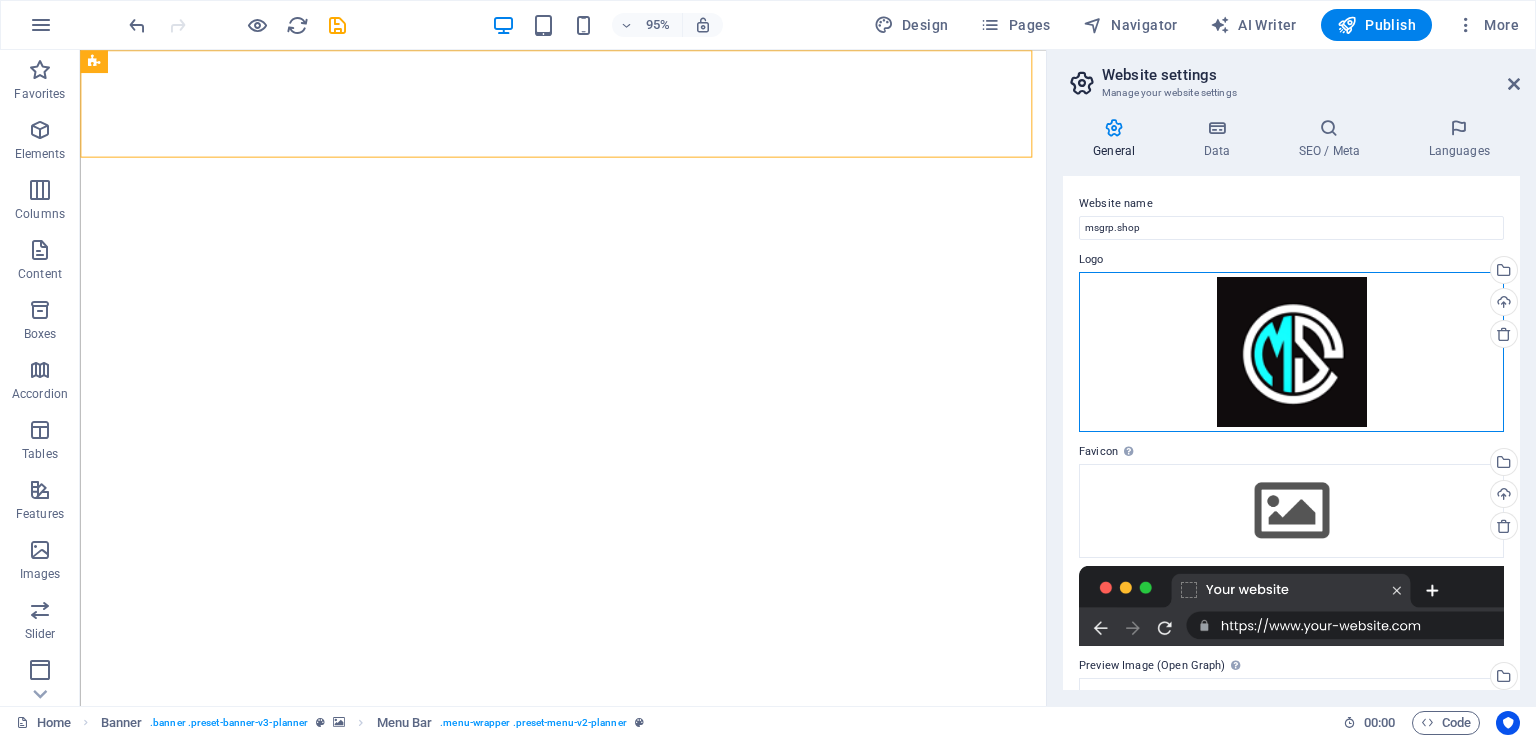 click on "Drag files here, click to choose files or select files from Files or our free stock photos & videos" at bounding box center (1291, 352) 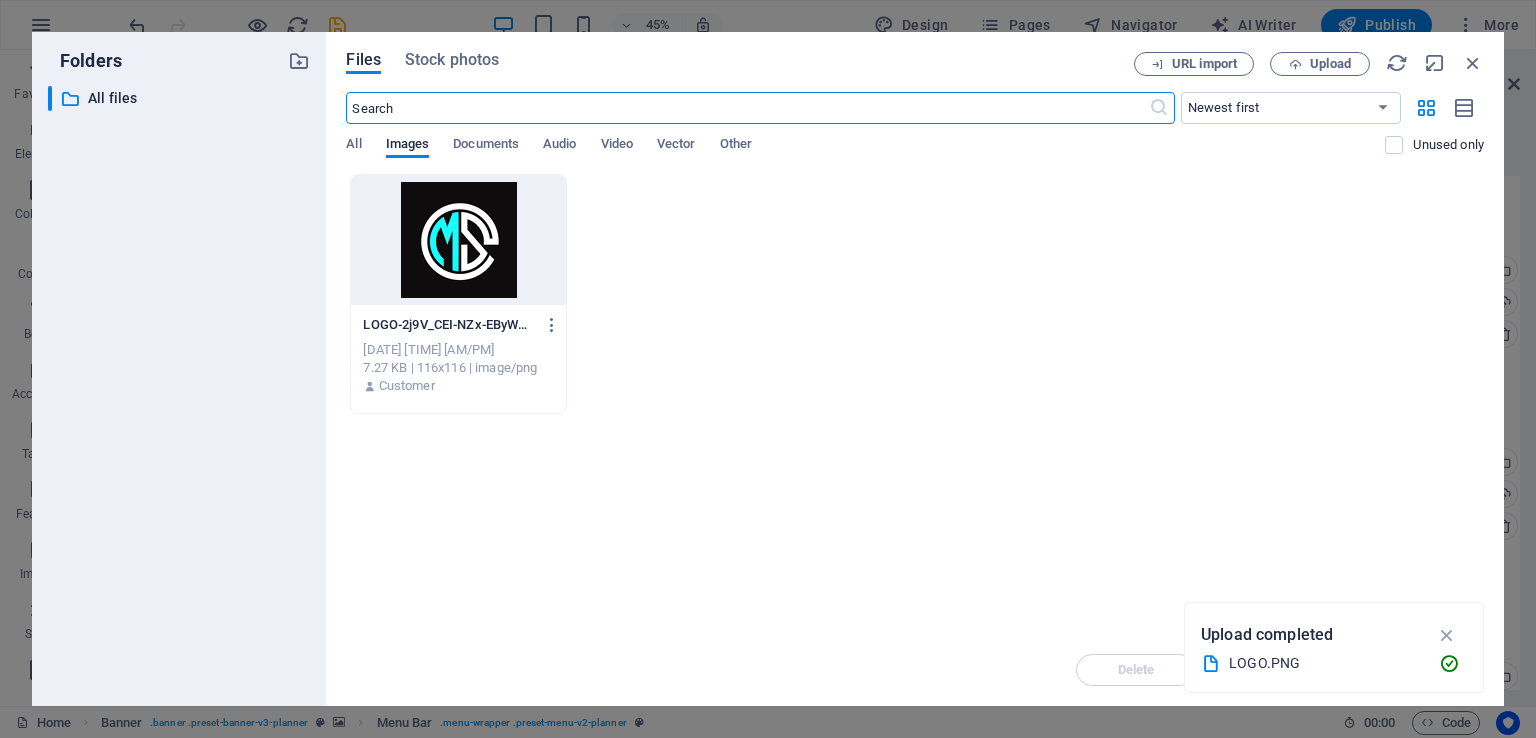 click at bounding box center (458, 240) 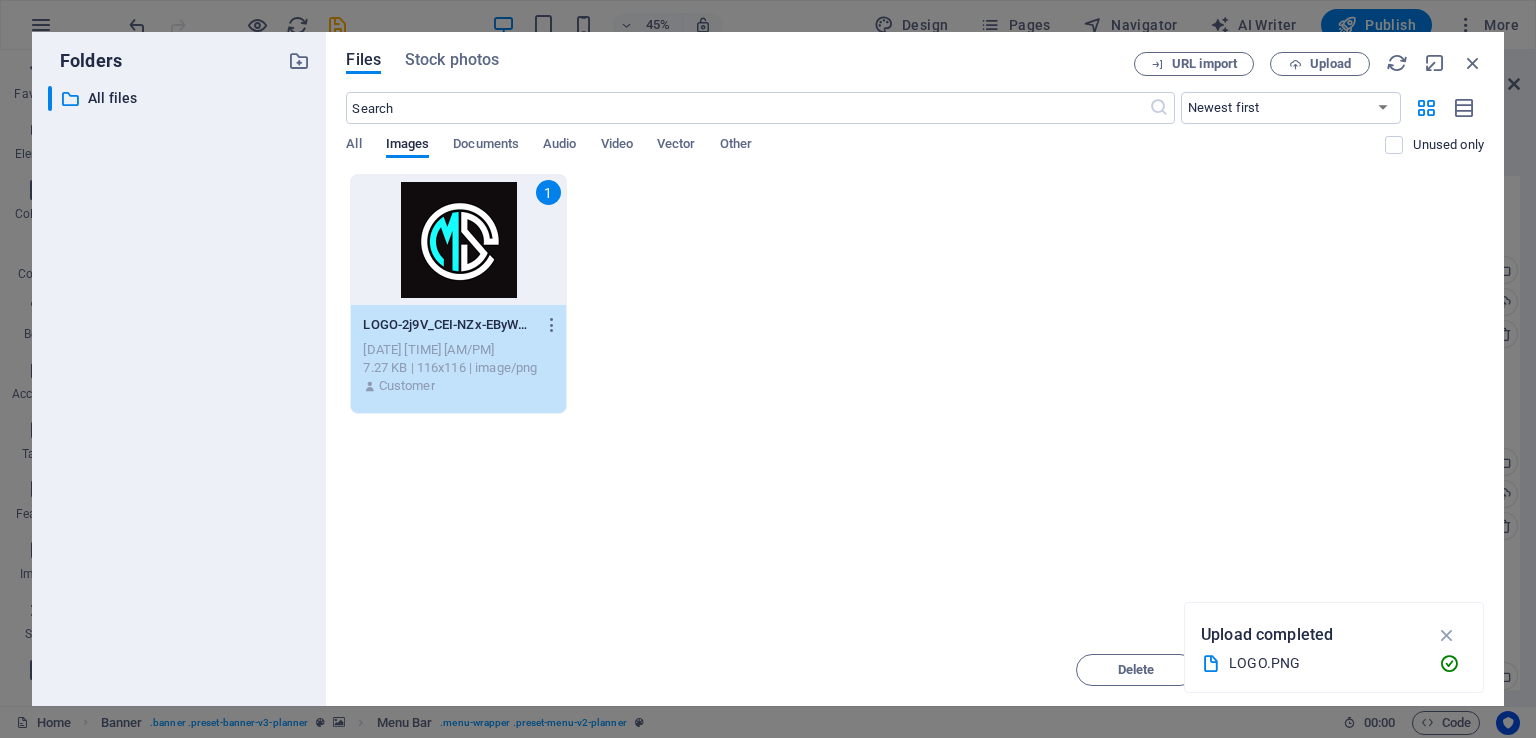 click on "1" at bounding box center (458, 240) 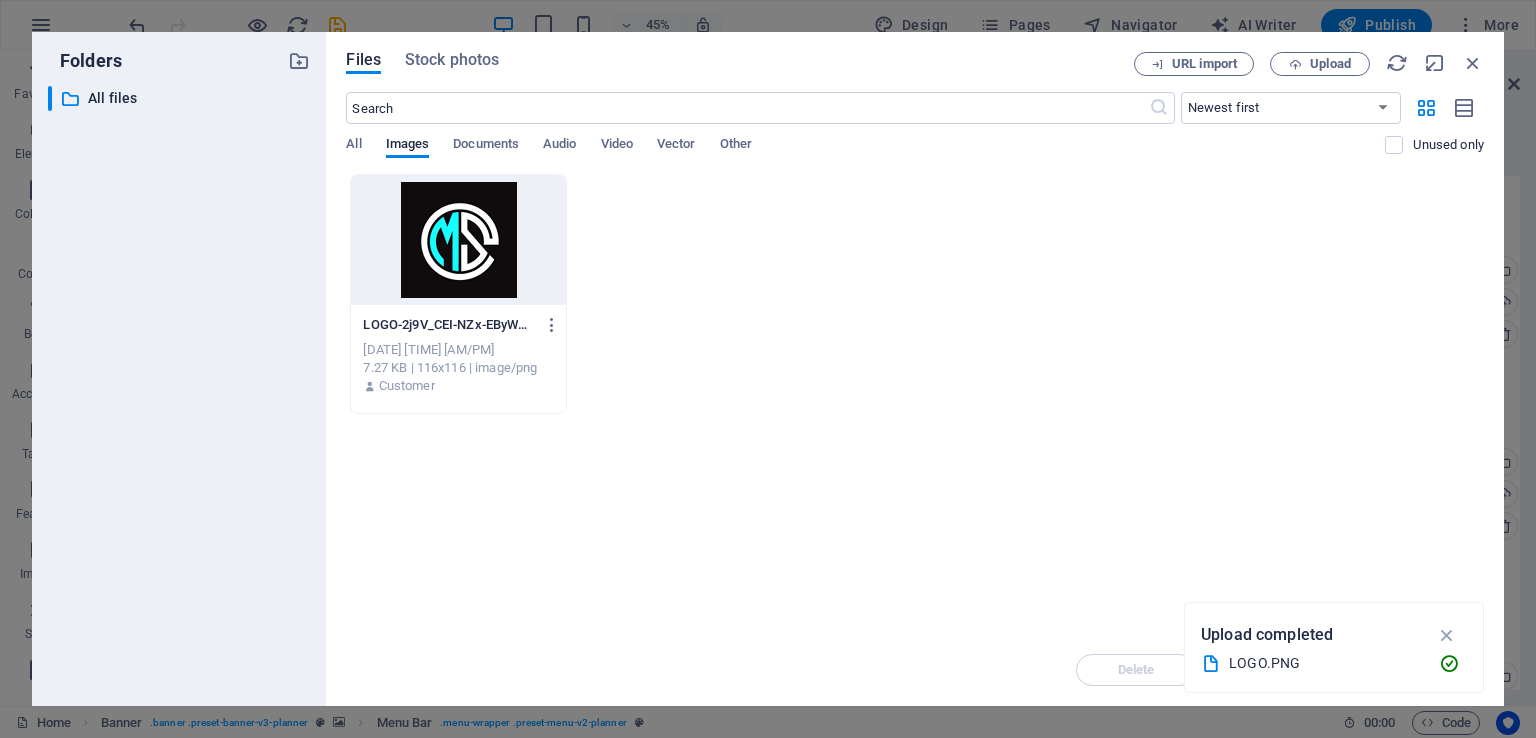 click at bounding box center (458, 240) 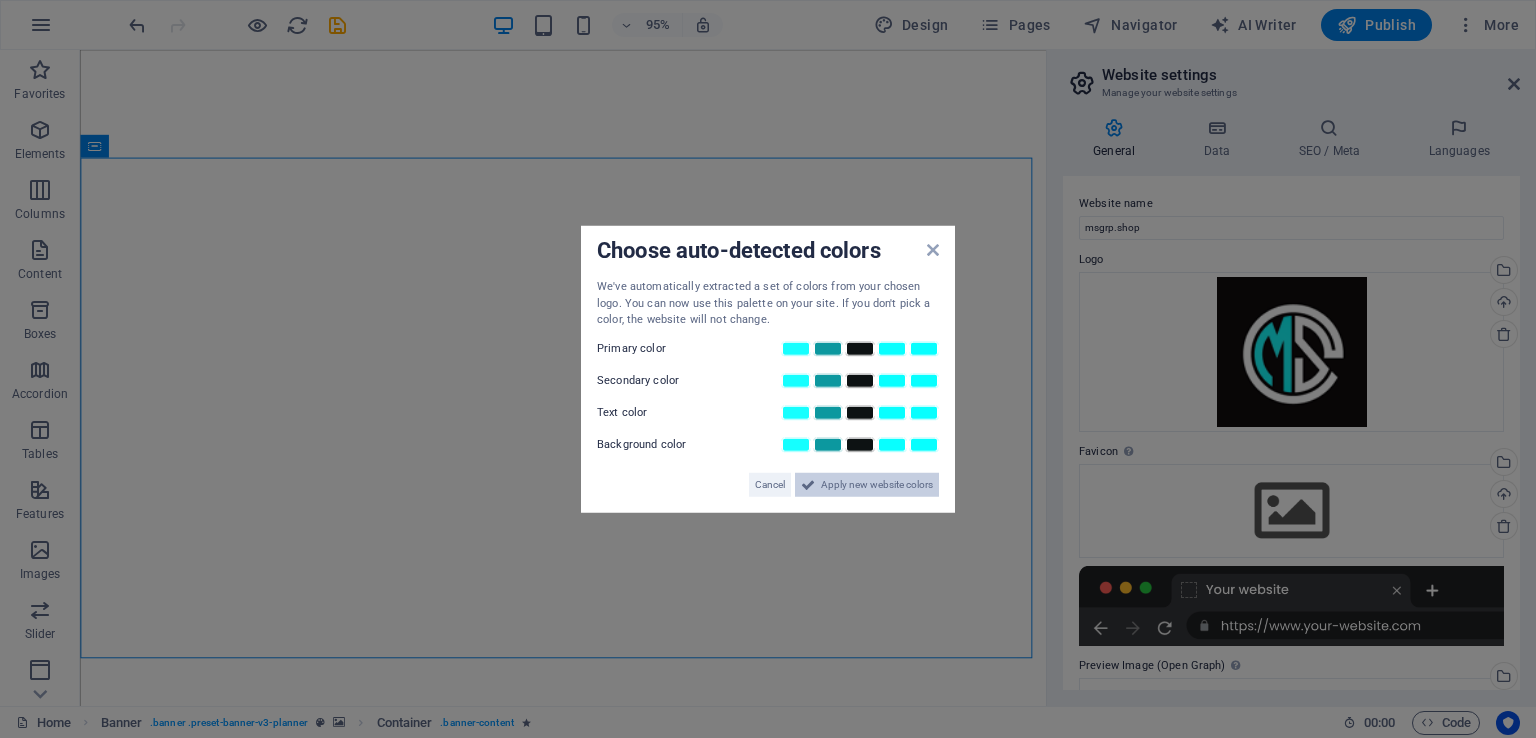 click on "Apply new website colors" at bounding box center (877, 484) 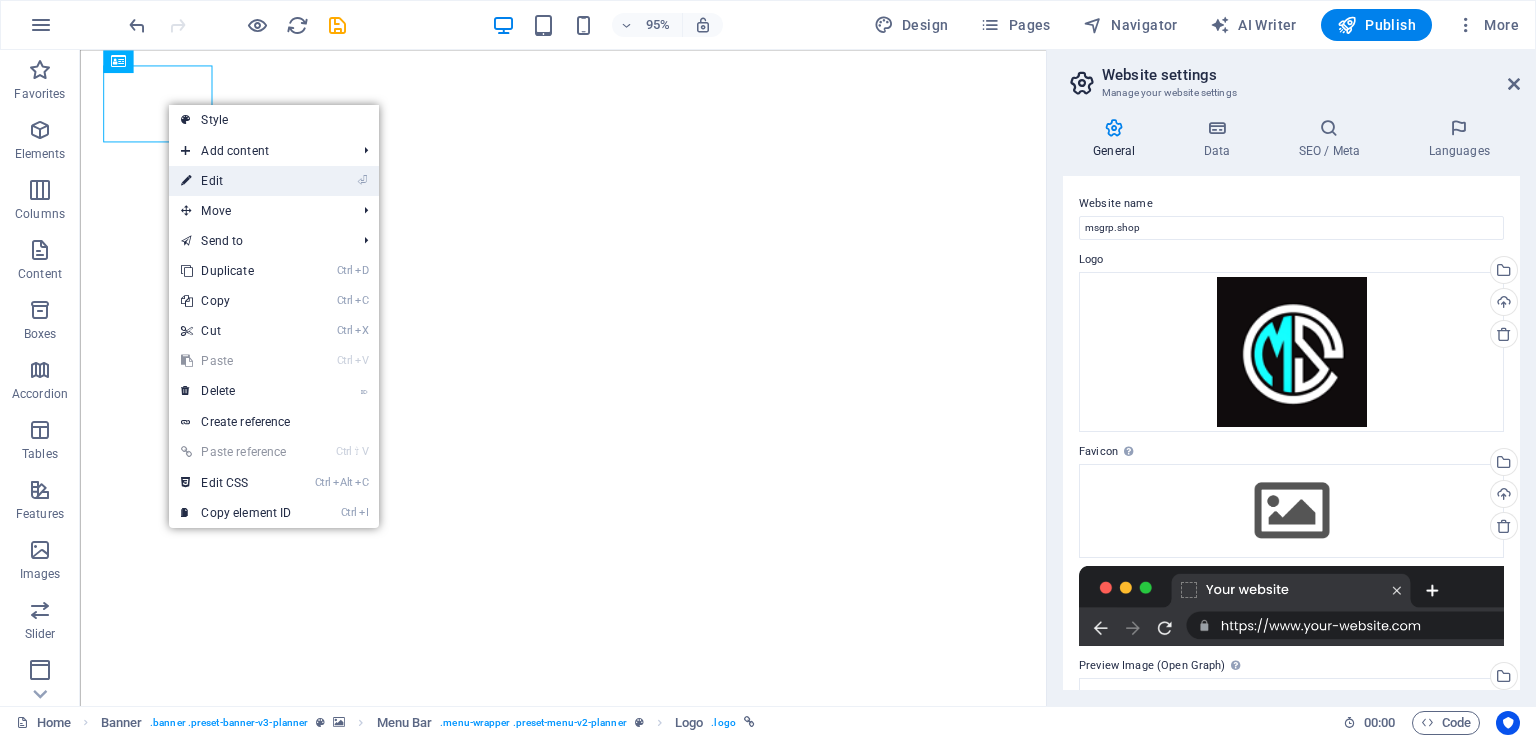 click on "⏎  Edit" at bounding box center [236, 181] 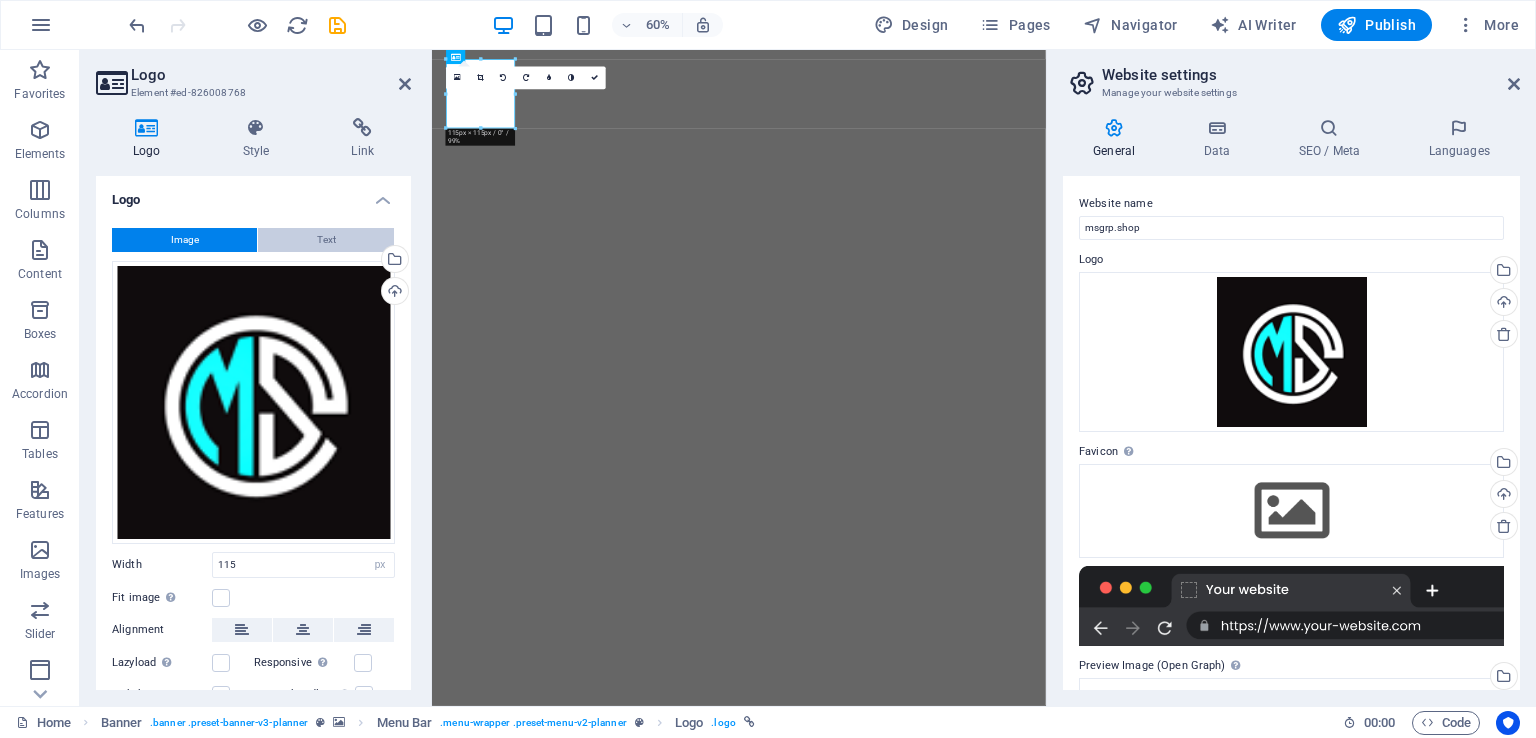 click on "Text" at bounding box center (326, 240) 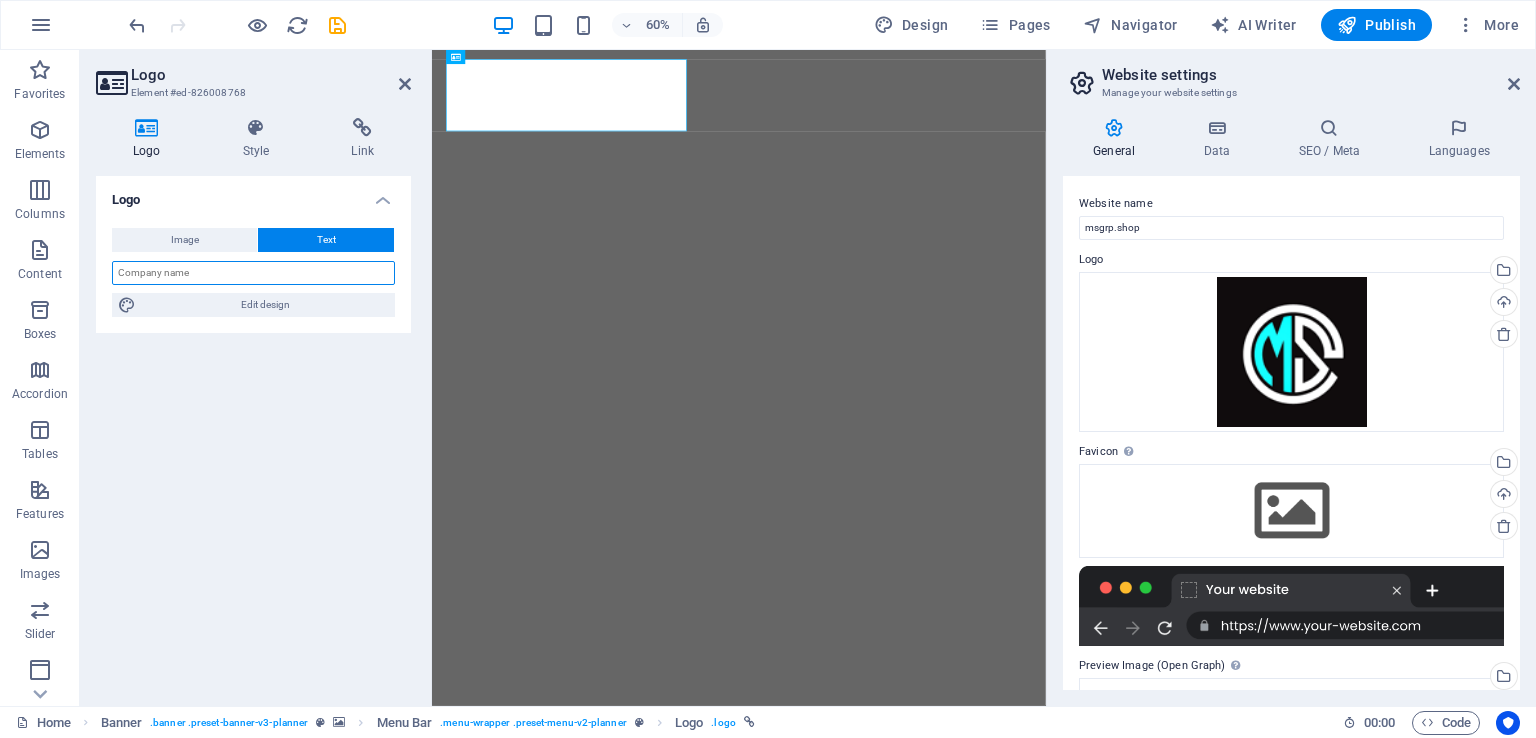 click at bounding box center (253, 273) 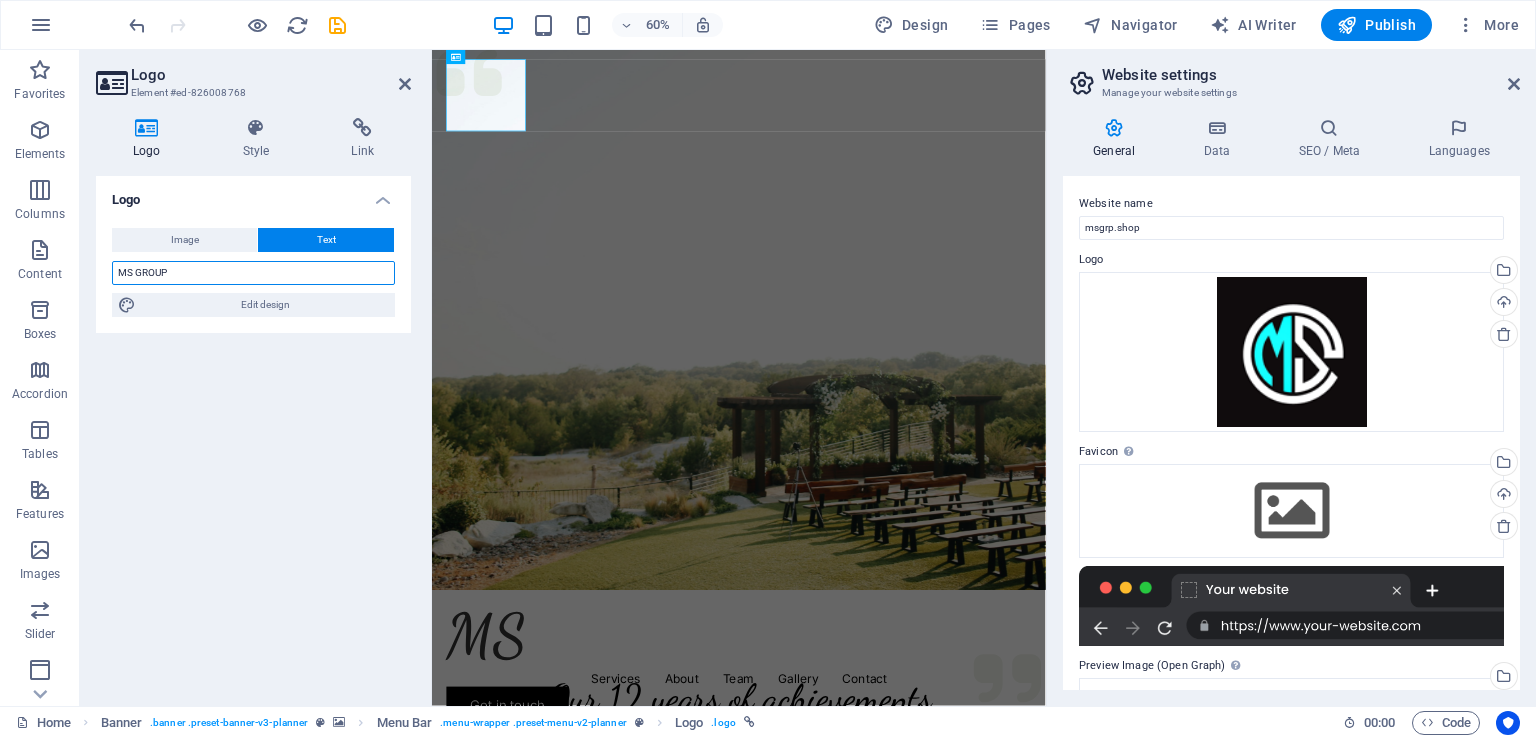 scroll, scrollTop: 0, scrollLeft: 0, axis: both 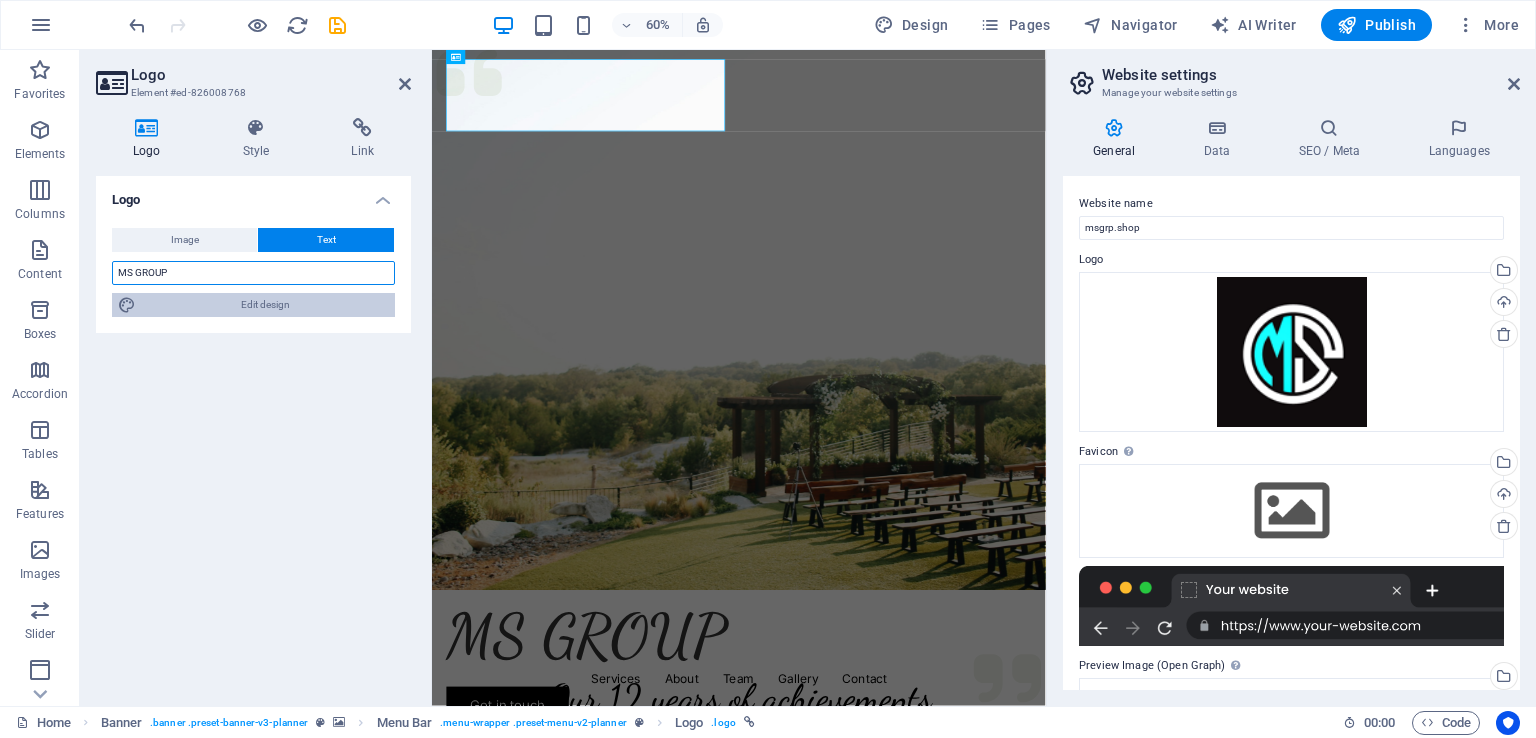 type on "MS GROUP" 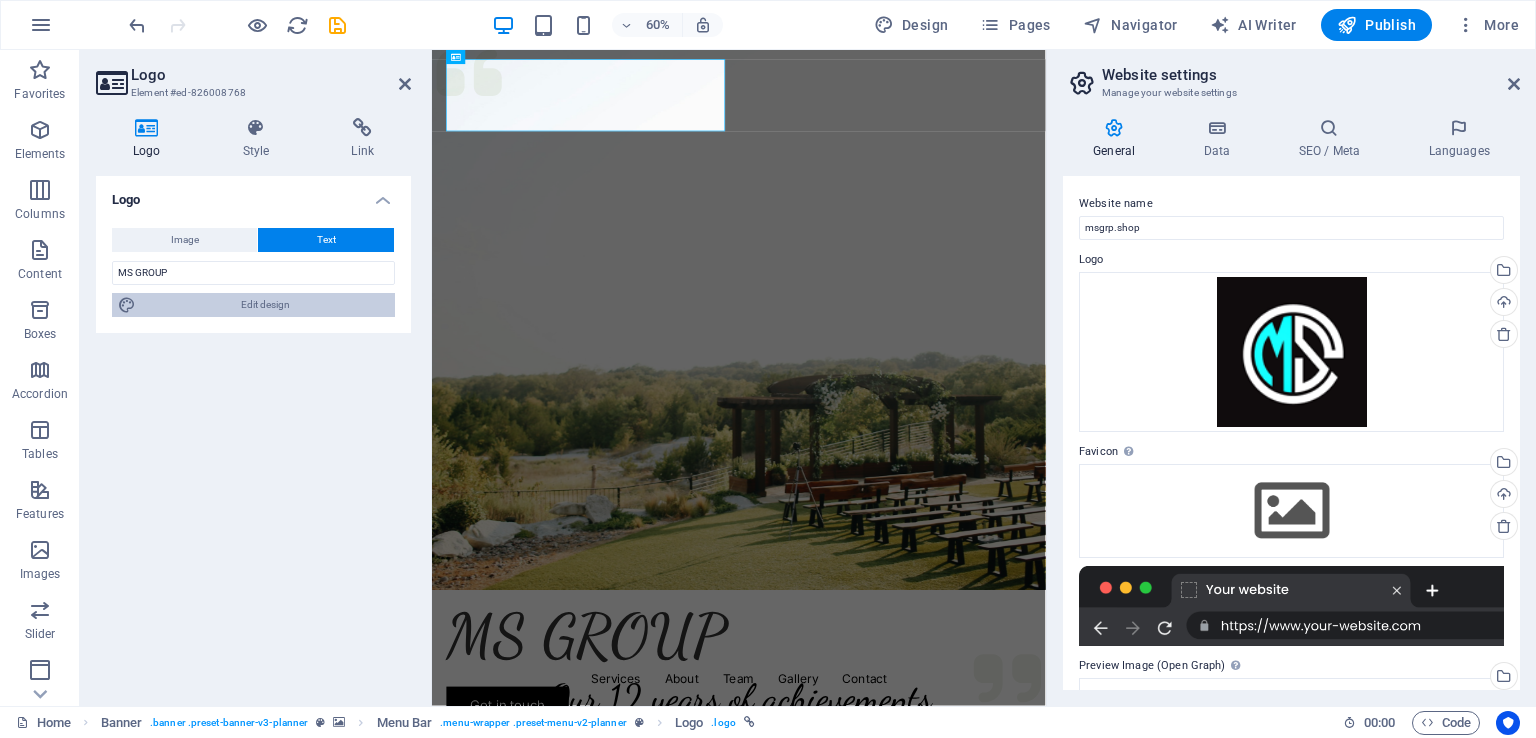 click on "Edit design" at bounding box center [265, 305] 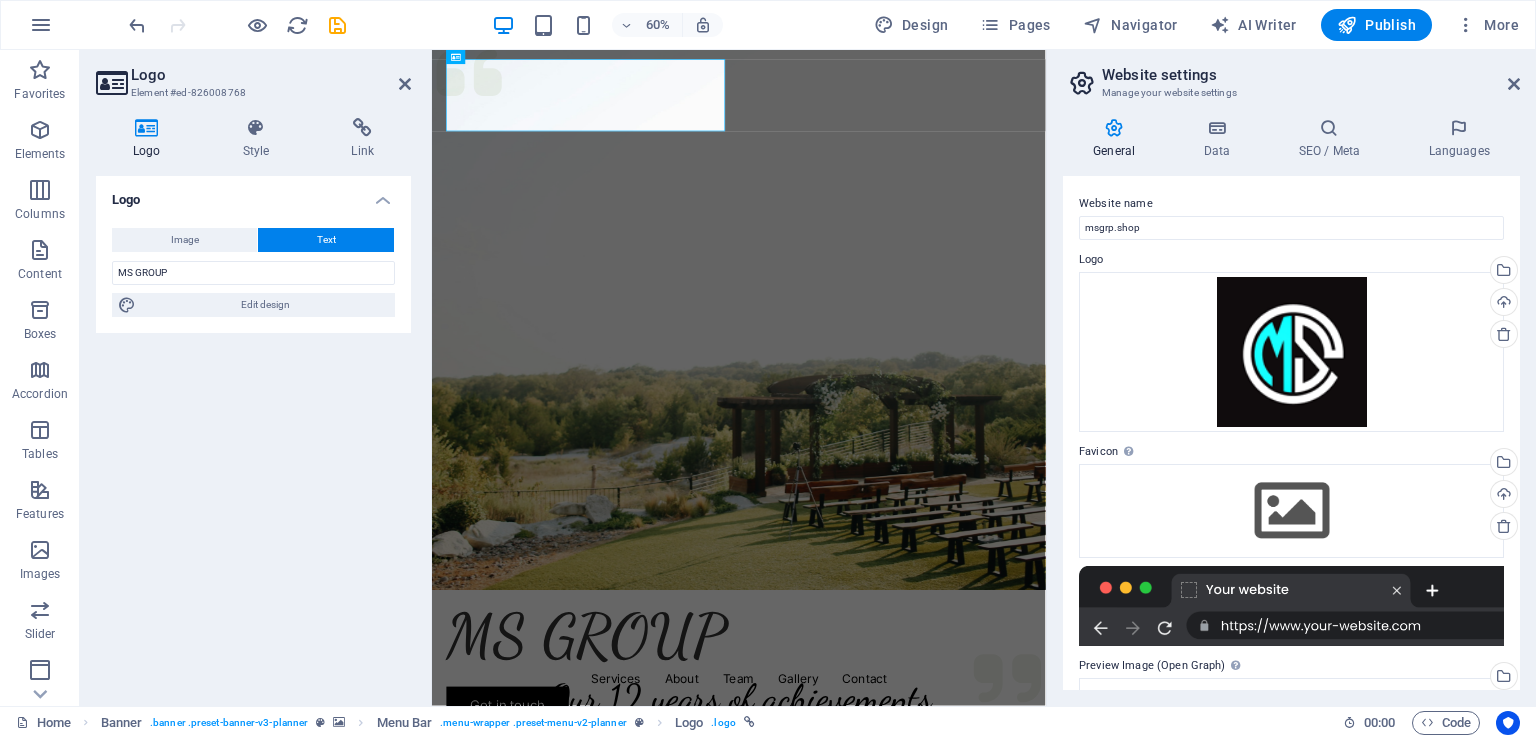 select on "px" 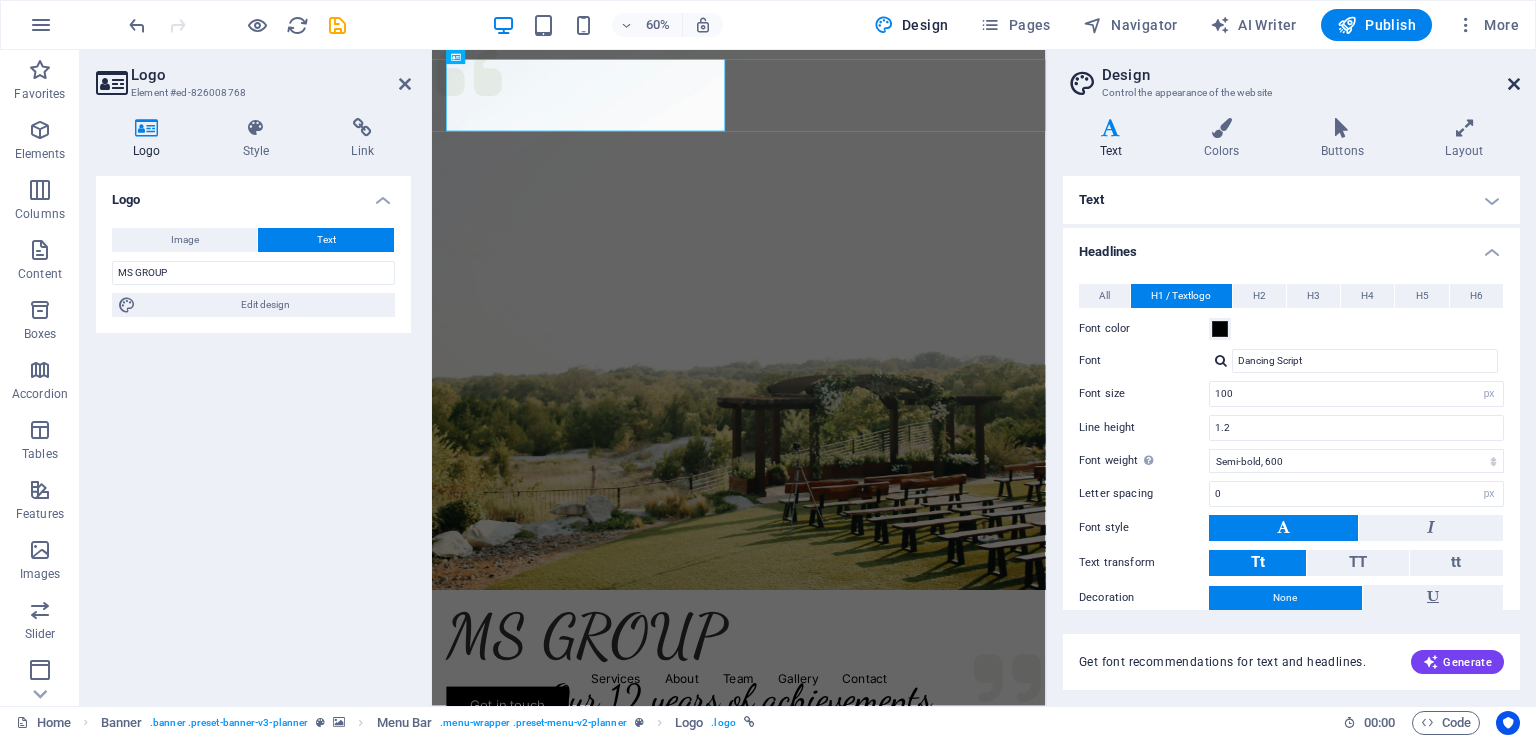 click at bounding box center [1514, 84] 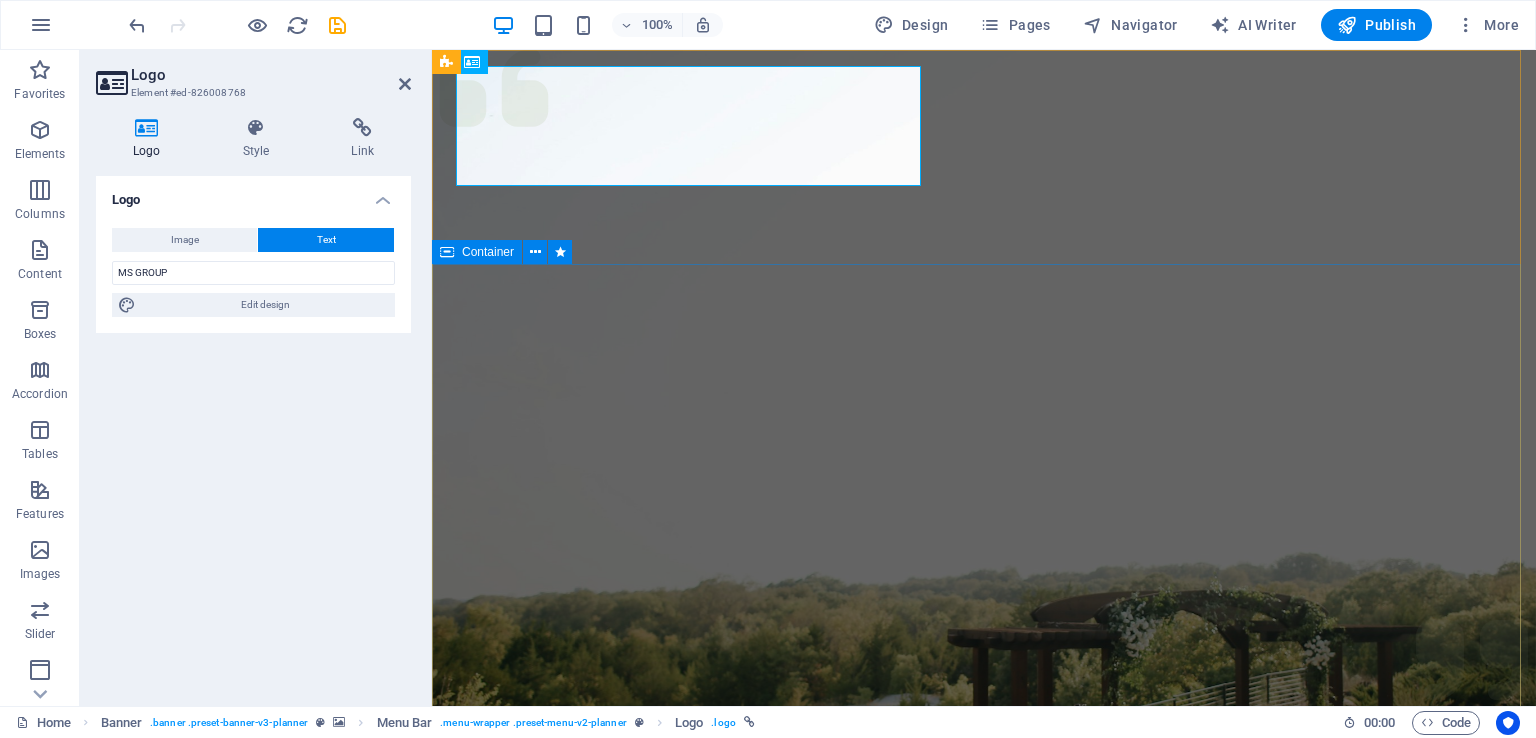 click on "Experience extraordinary life moments Plan your next event with us" at bounding box center (984, 1453) 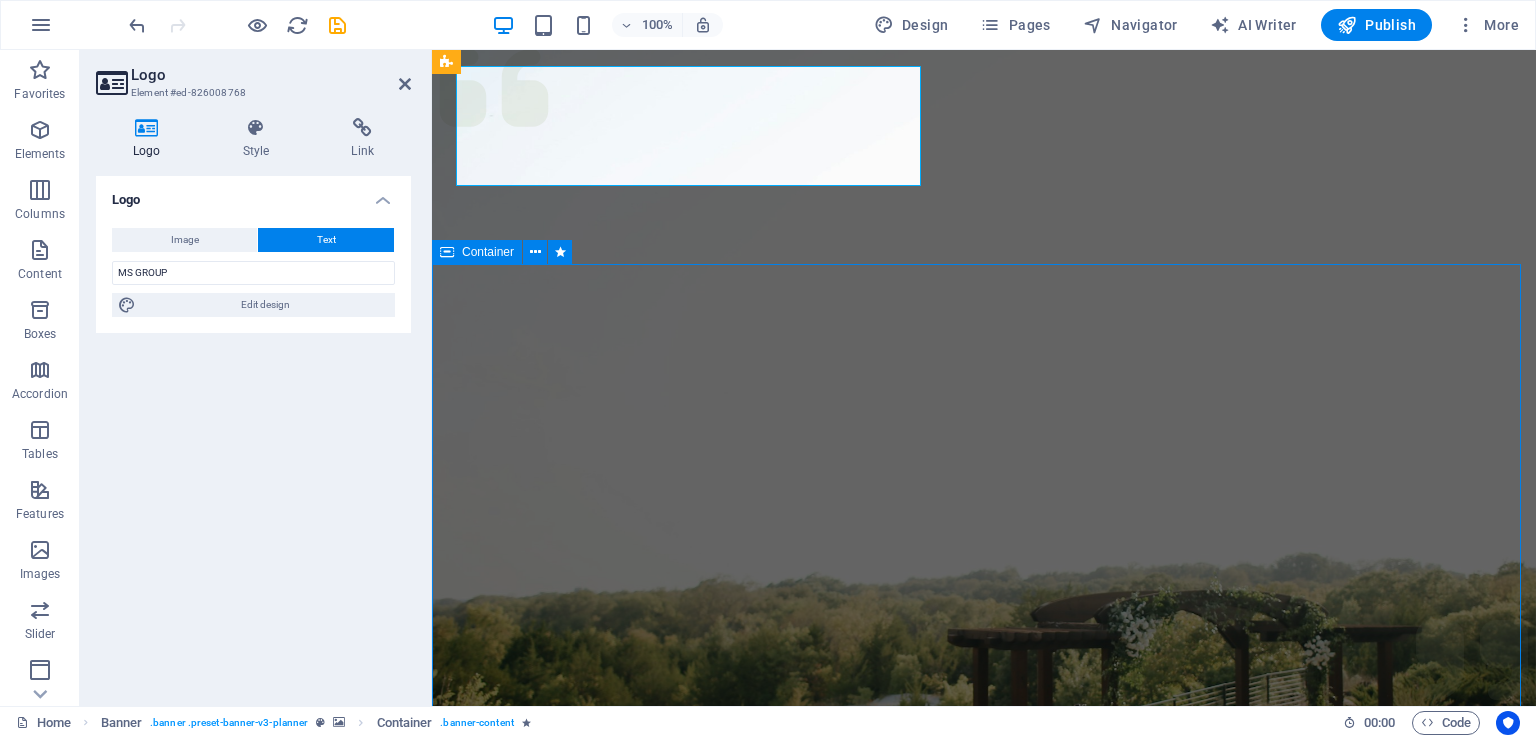 click on "MS GROUP Menu Services About Team Gallery Contact Get in touch" at bounding box center [984, 1069] 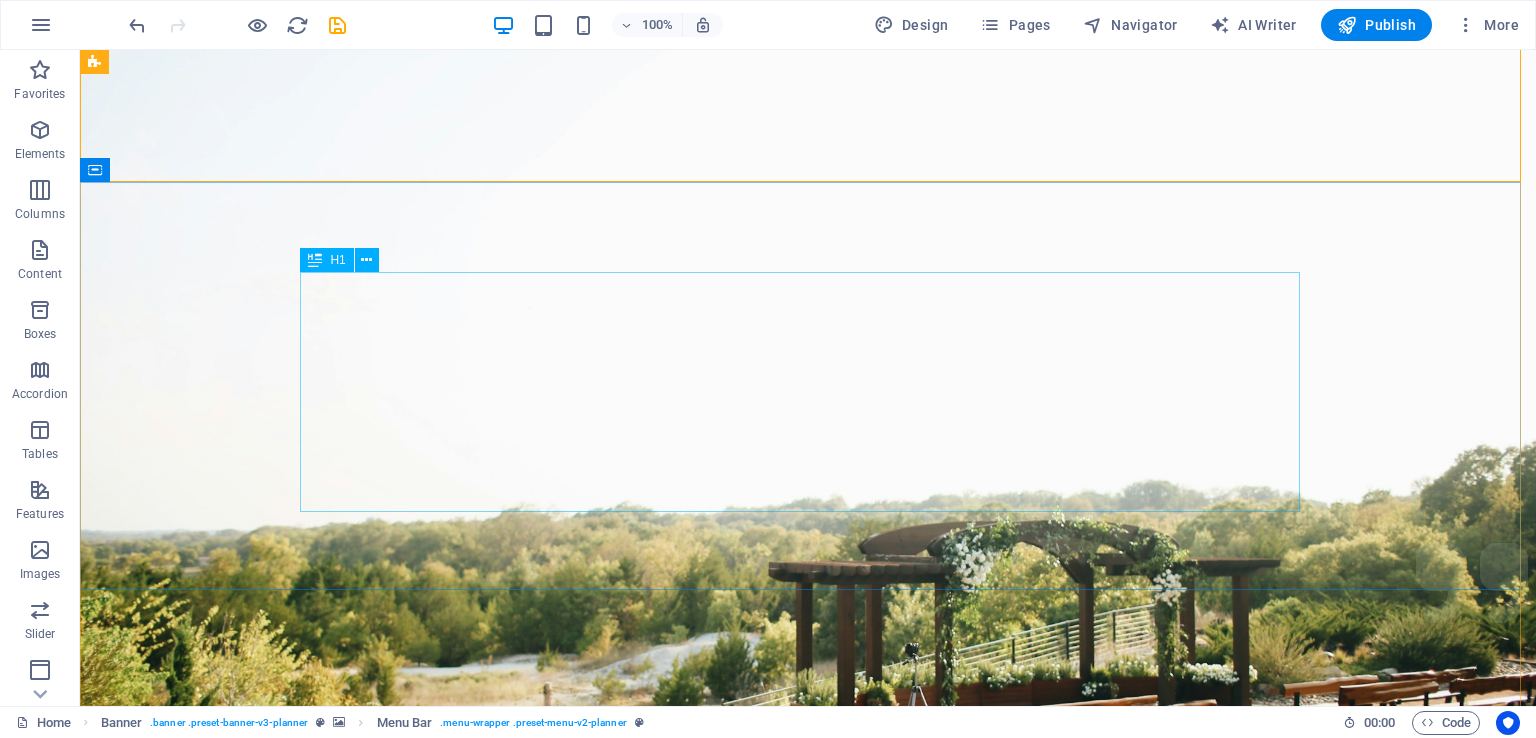 scroll, scrollTop: 0, scrollLeft: 0, axis: both 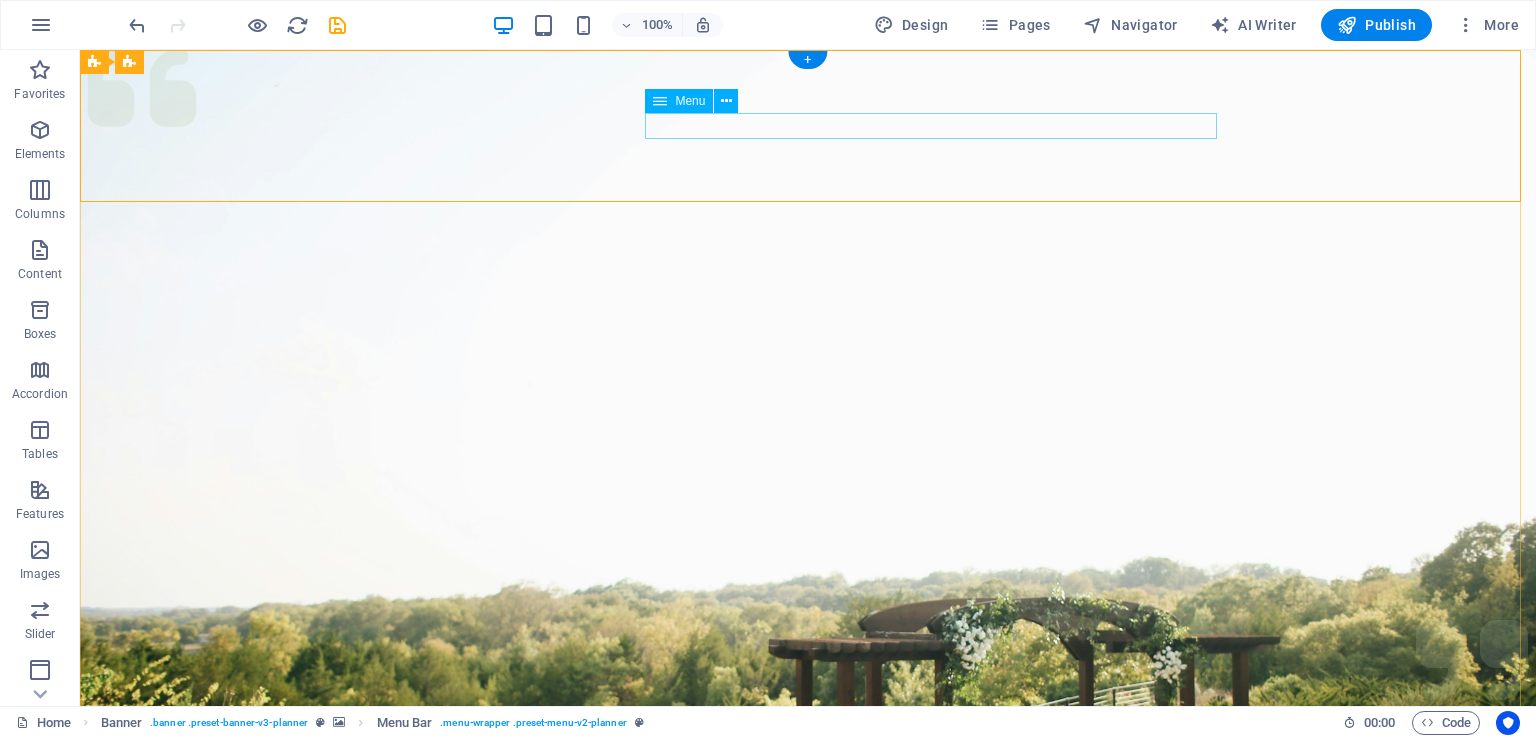click on "Services About Team Gallery Contact" at bounding box center (808, 1098) 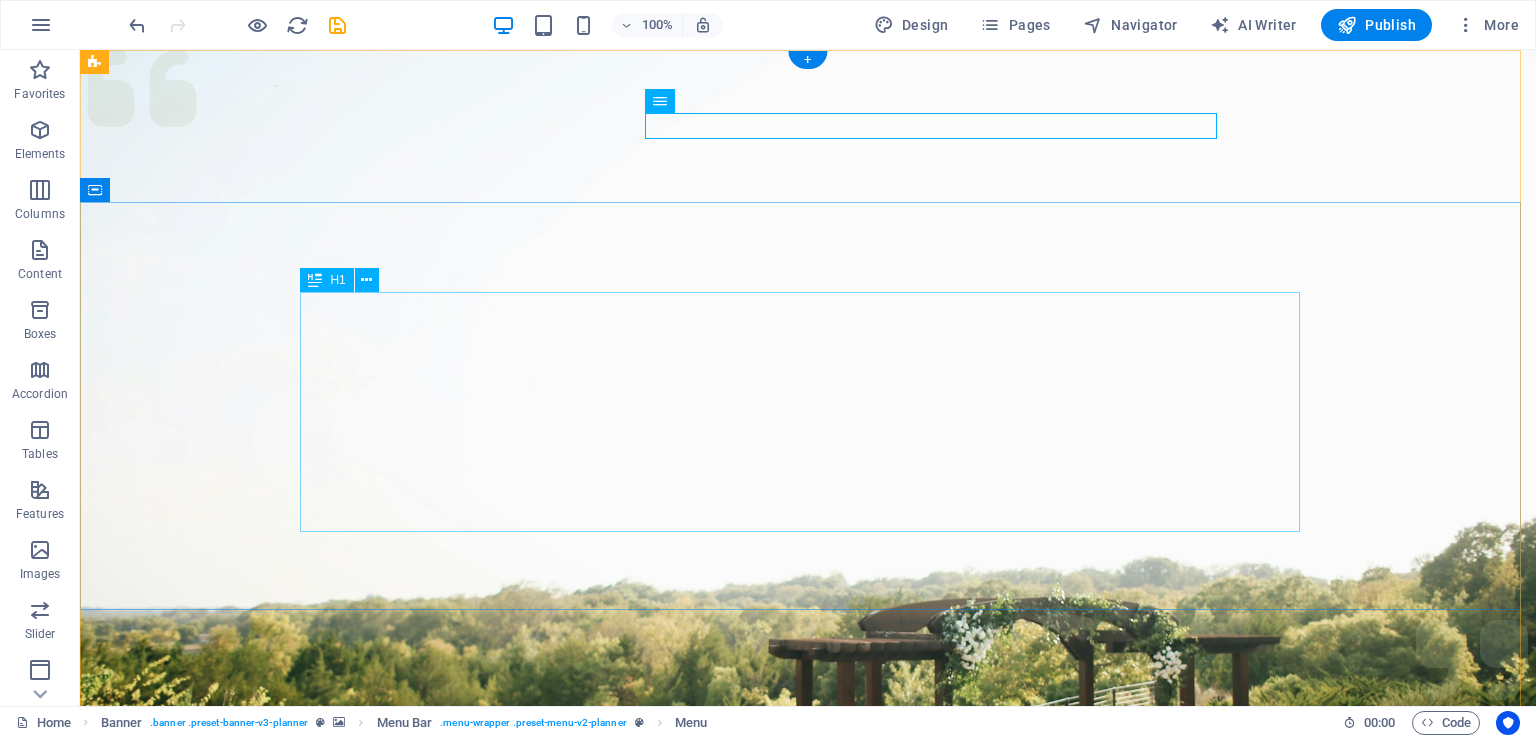 click on "Experience extraordinary life moments" at bounding box center [808, 1399] 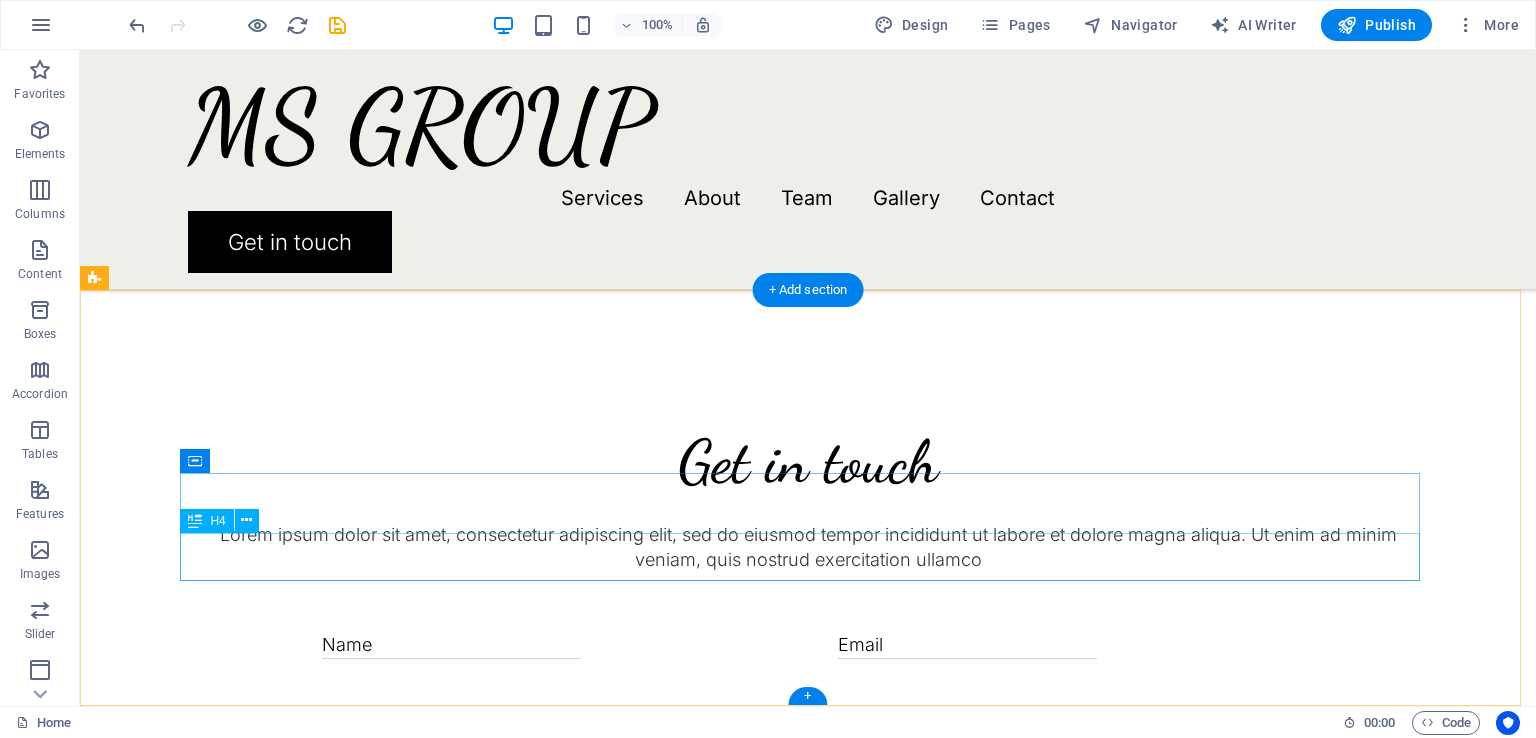 scroll, scrollTop: 4672, scrollLeft: 0, axis: vertical 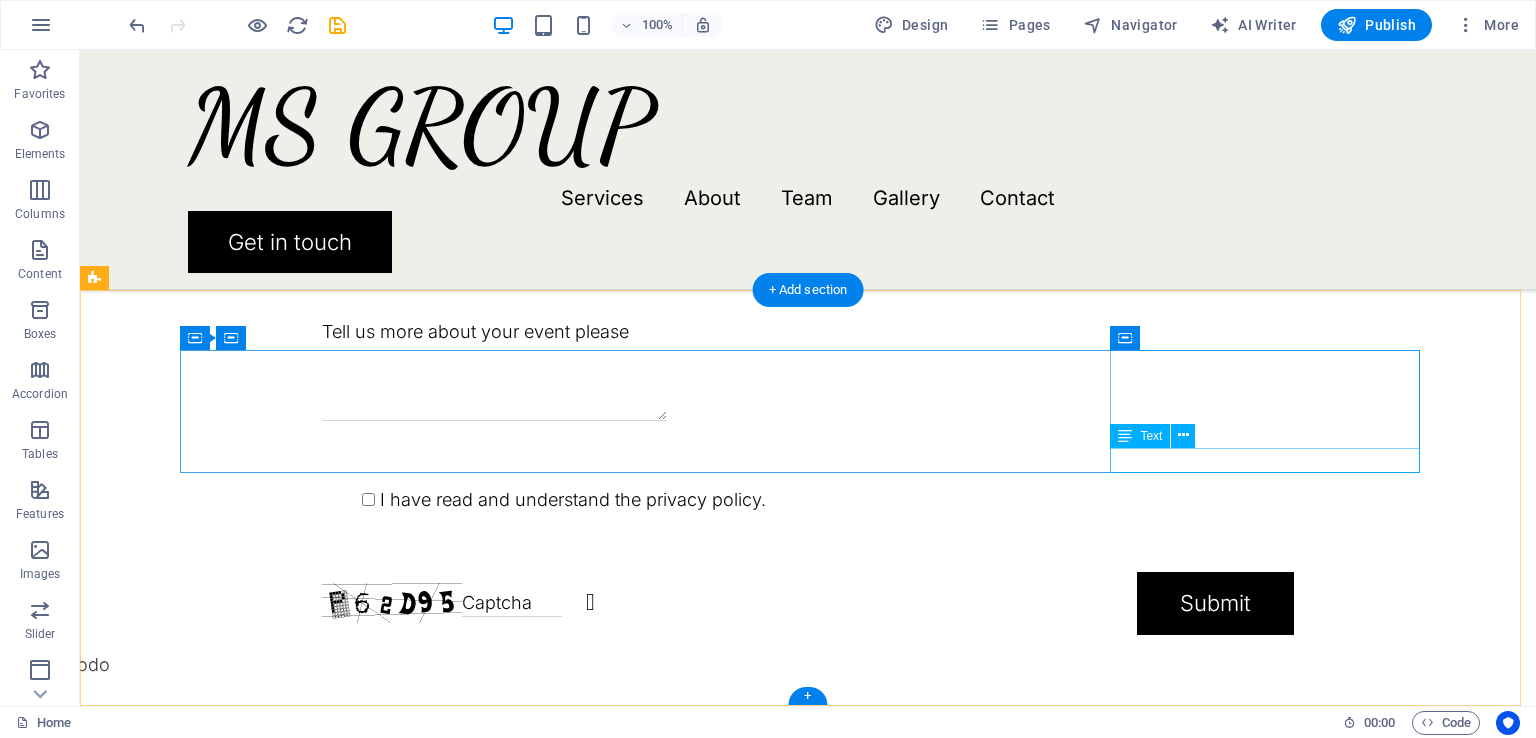 click on "[EMAIL]@[DOMAIN]" at bounding box center (808, 3172) 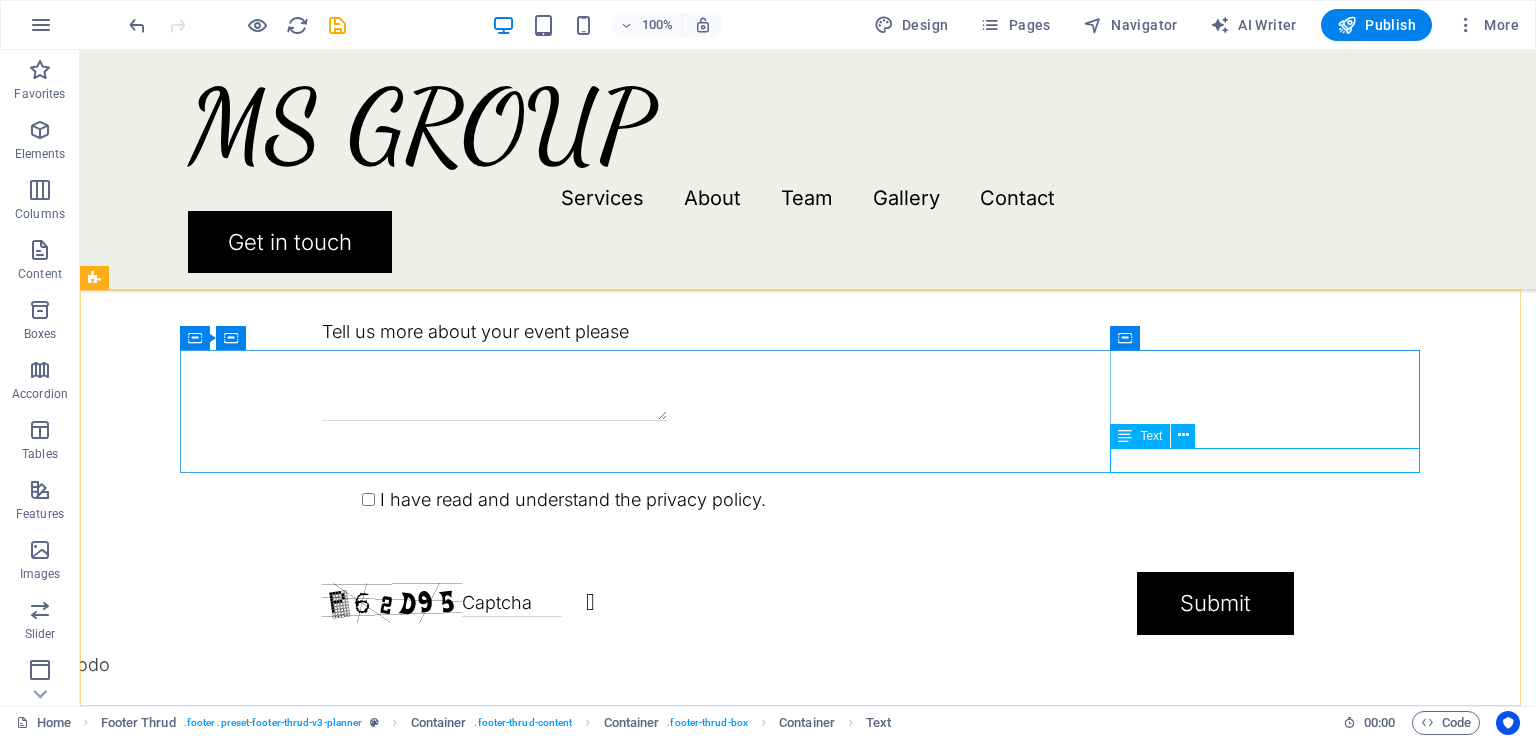 click on "Text" at bounding box center [1151, 436] 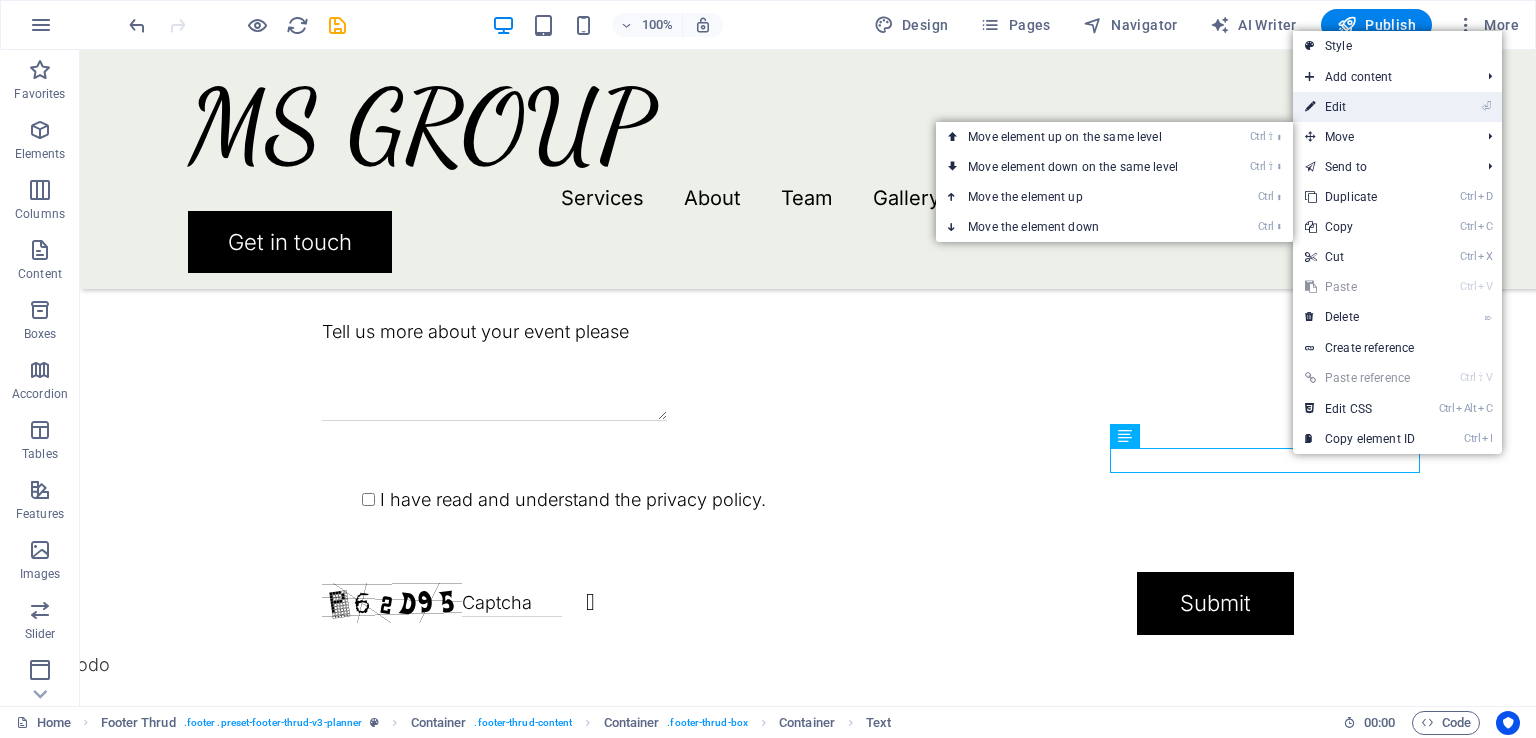 click on "⏎  Edit" at bounding box center [1360, 107] 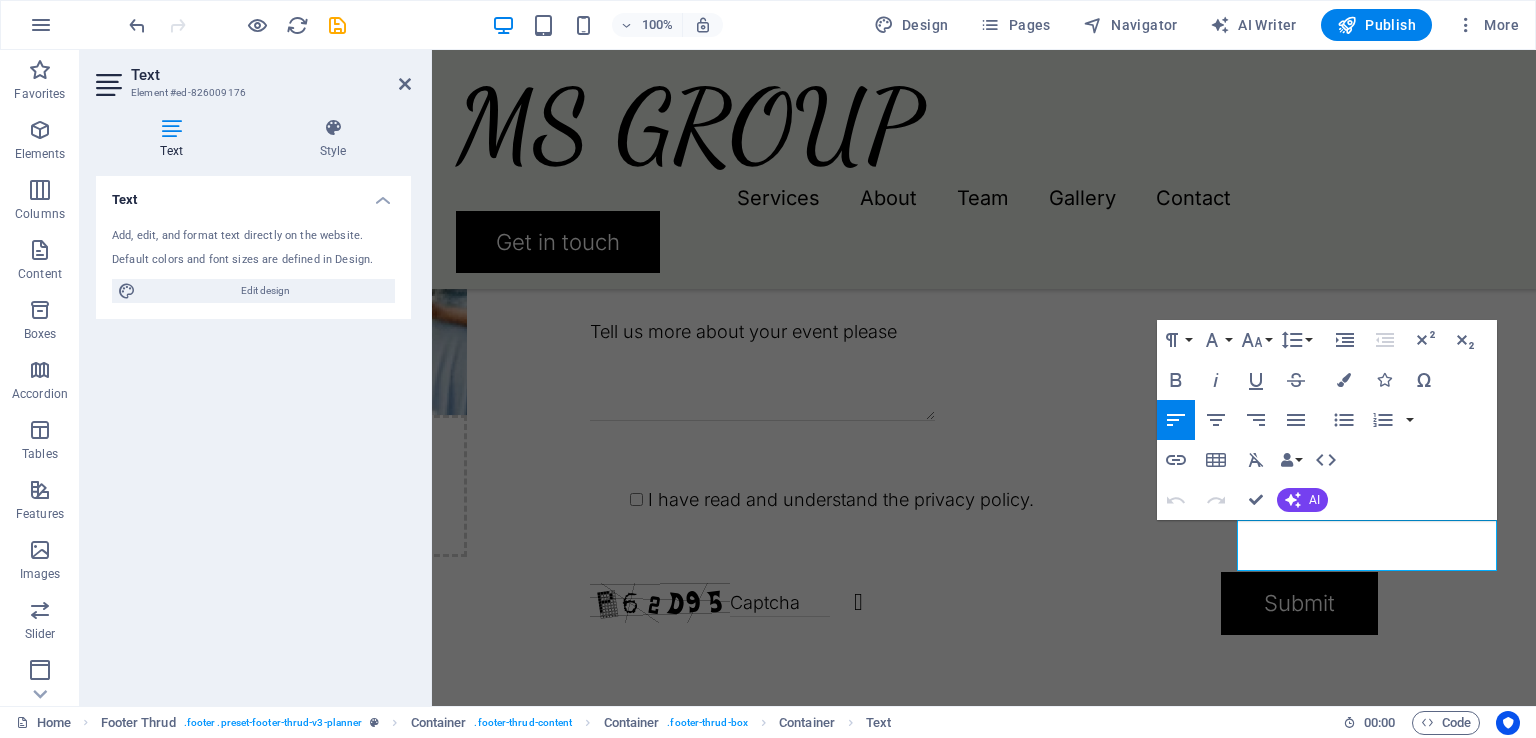 scroll, scrollTop: 4648, scrollLeft: 0, axis: vertical 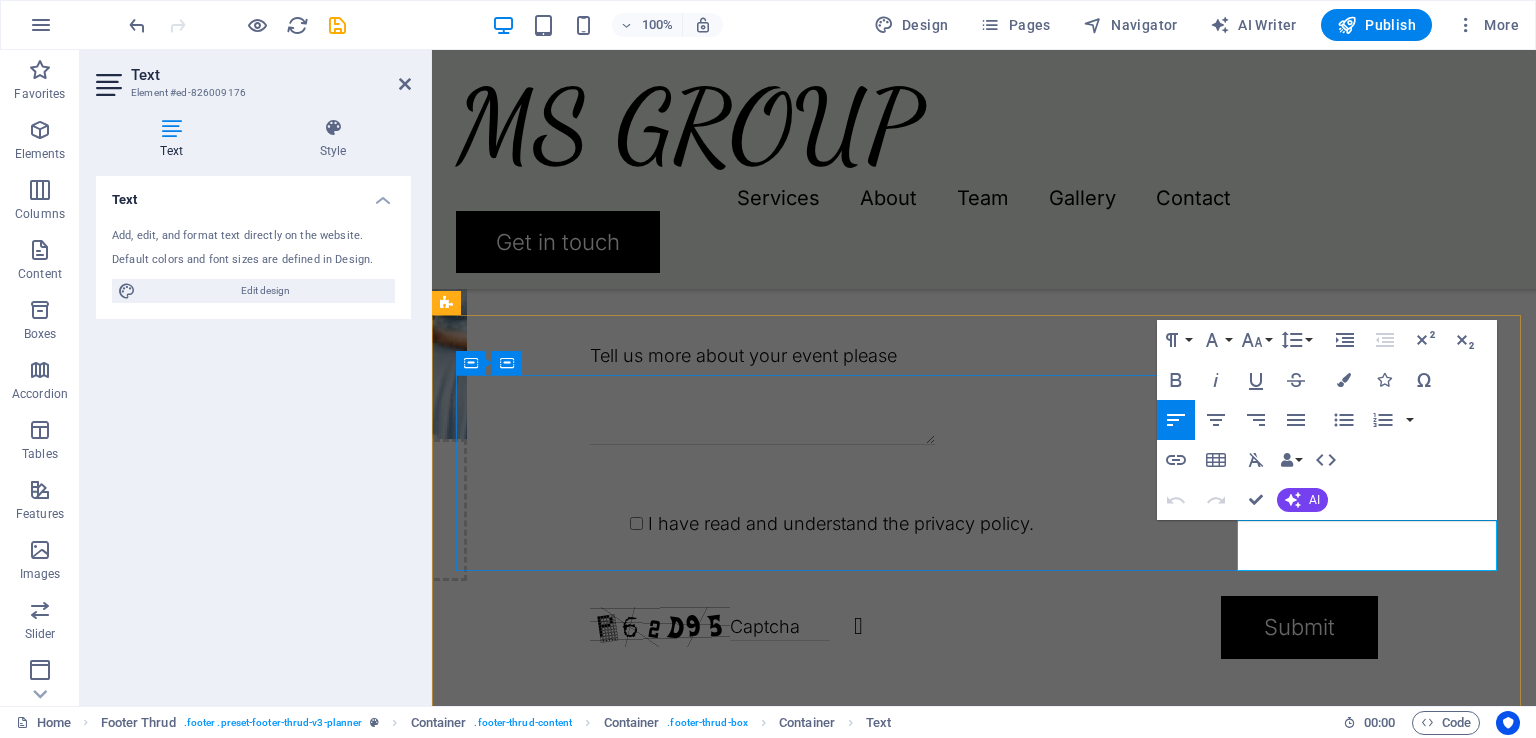 click on "[EMAIL]@[DOMAIN]" at bounding box center (984, 3196) 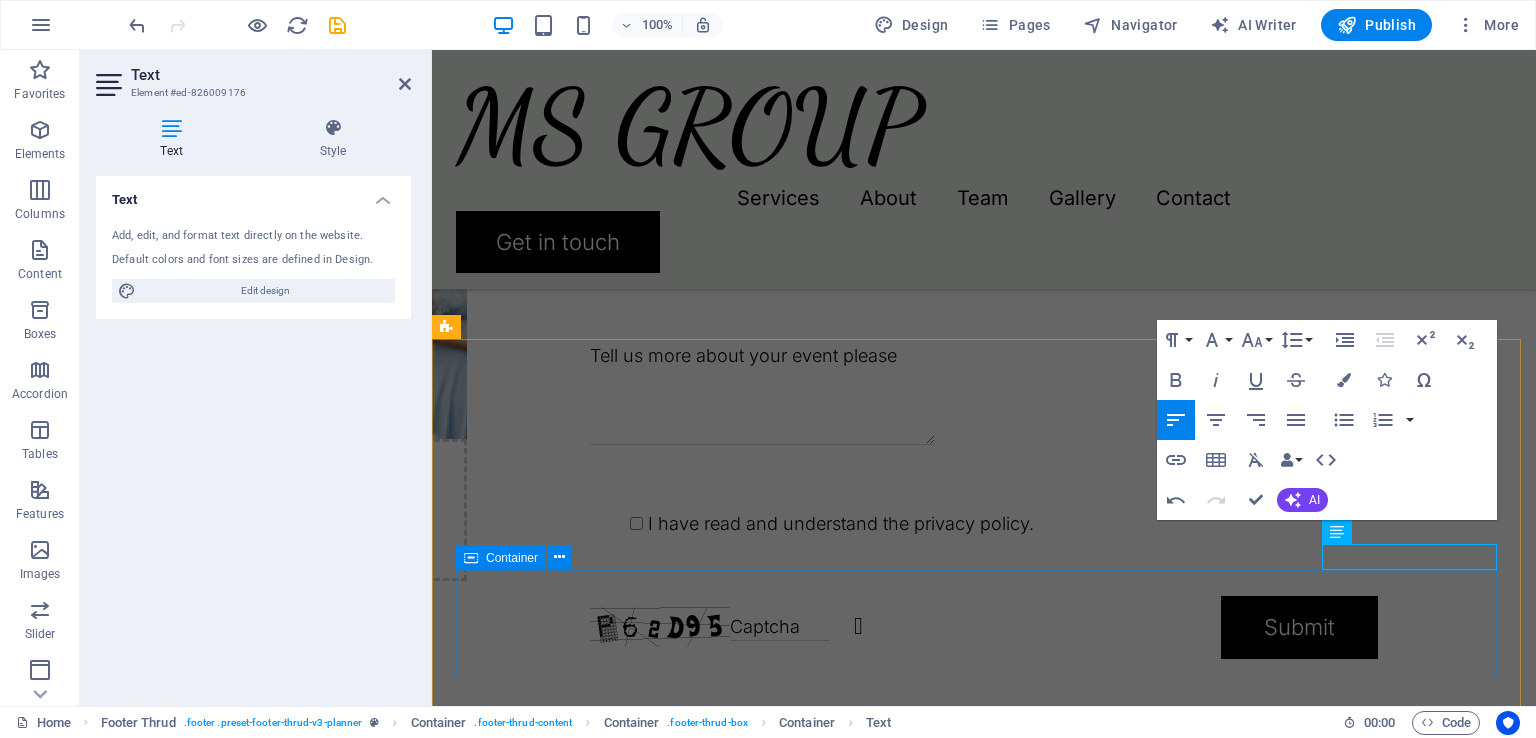 scroll, scrollTop: 4624, scrollLeft: 0, axis: vertical 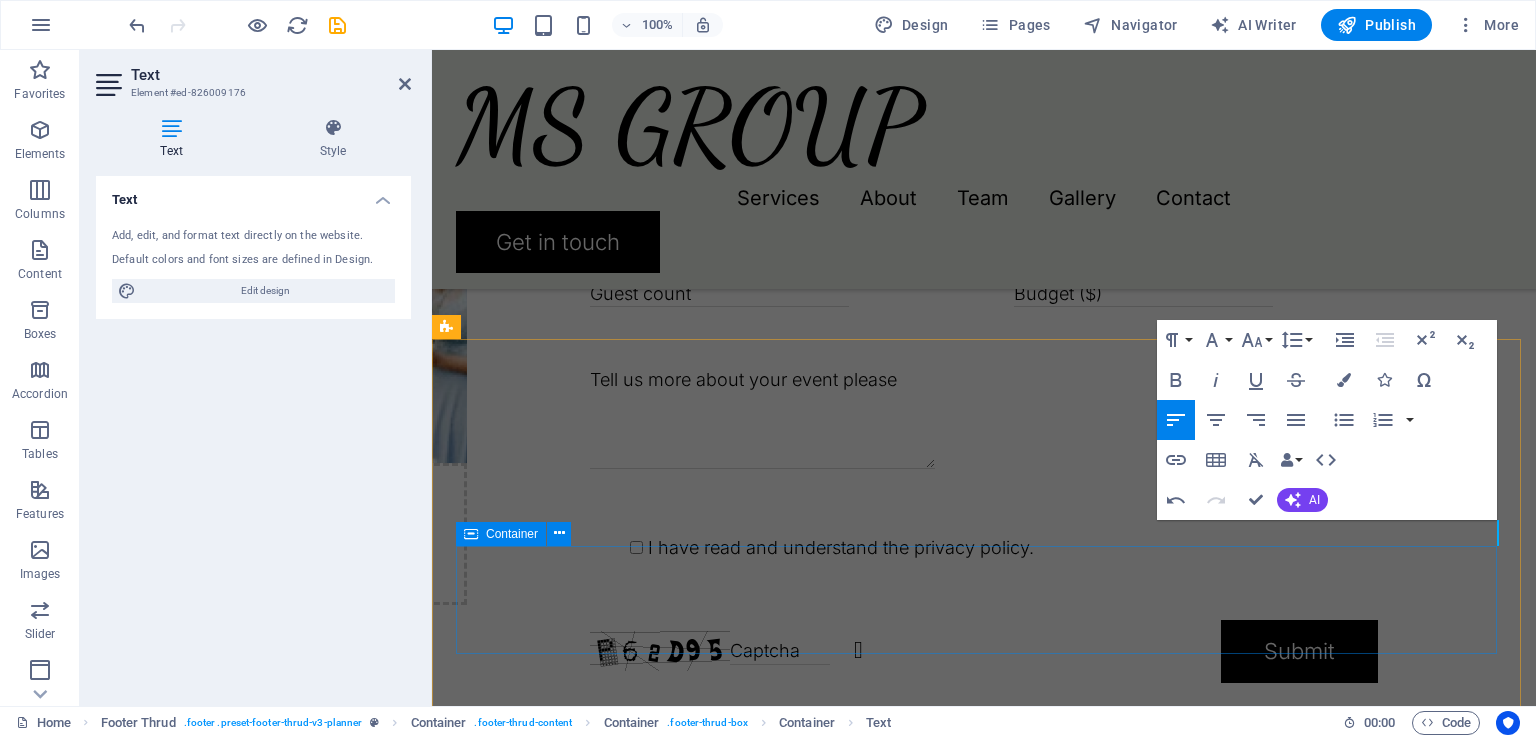 type 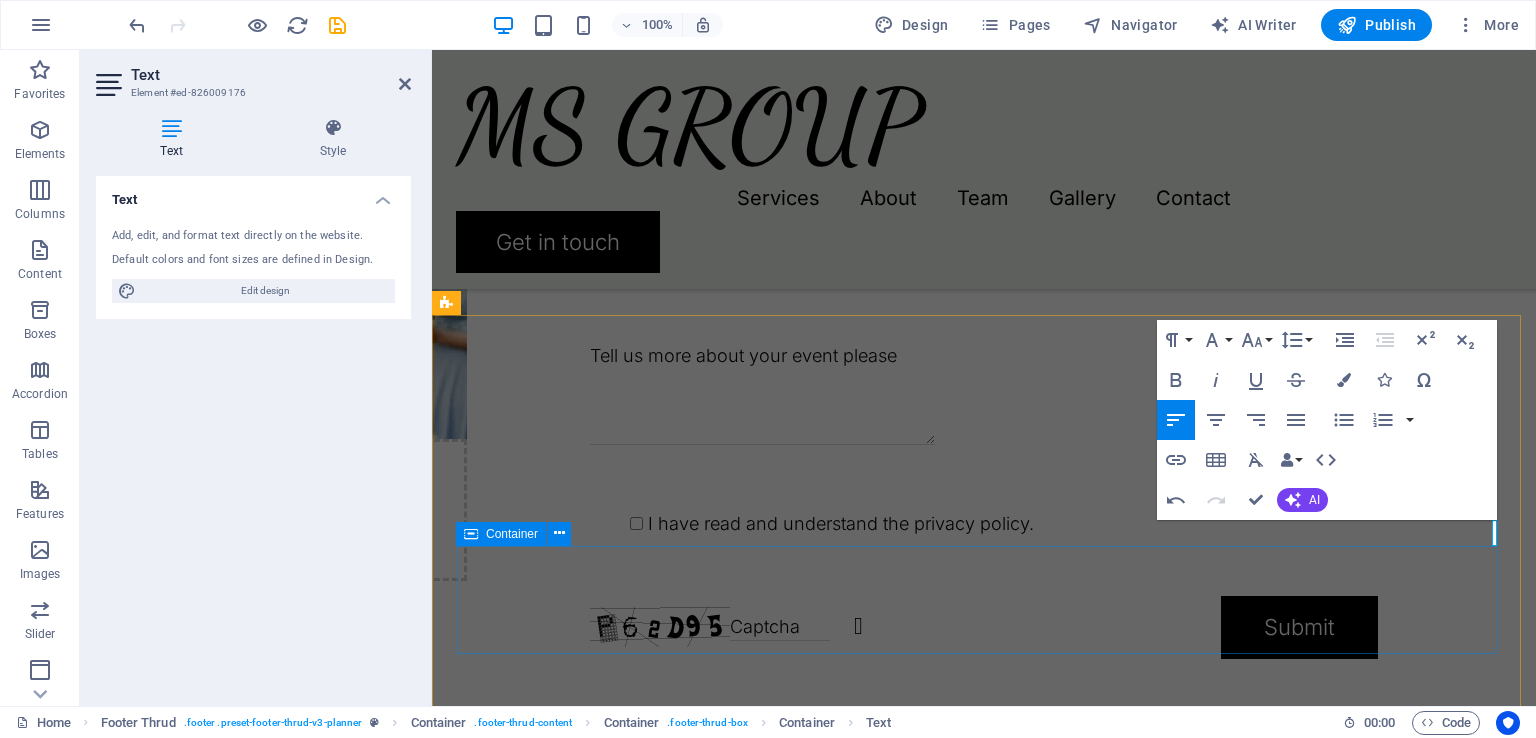 scroll, scrollTop: 4624, scrollLeft: 0, axis: vertical 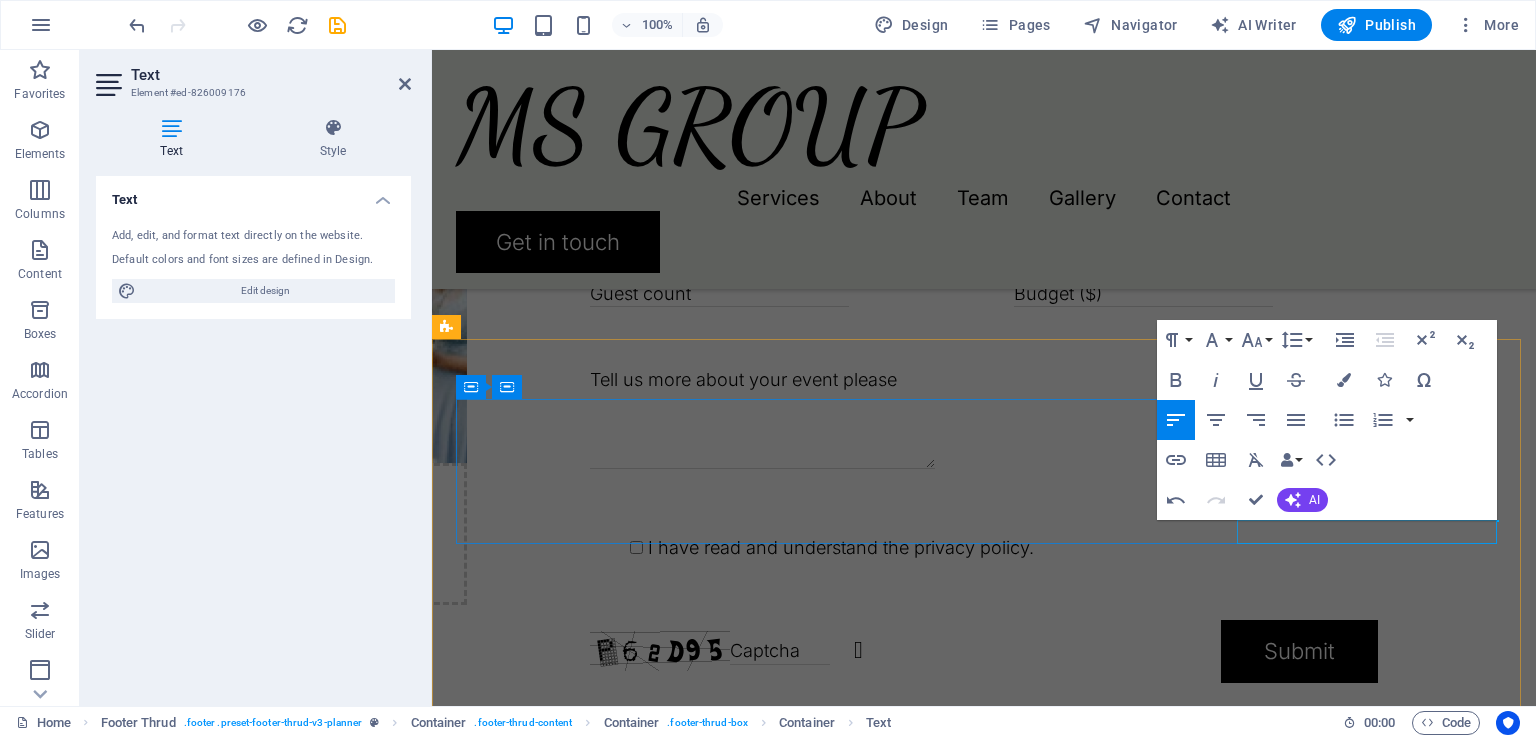 drag, startPoint x: 1429, startPoint y: 524, endPoint x: 1777, endPoint y: 379, distance: 377 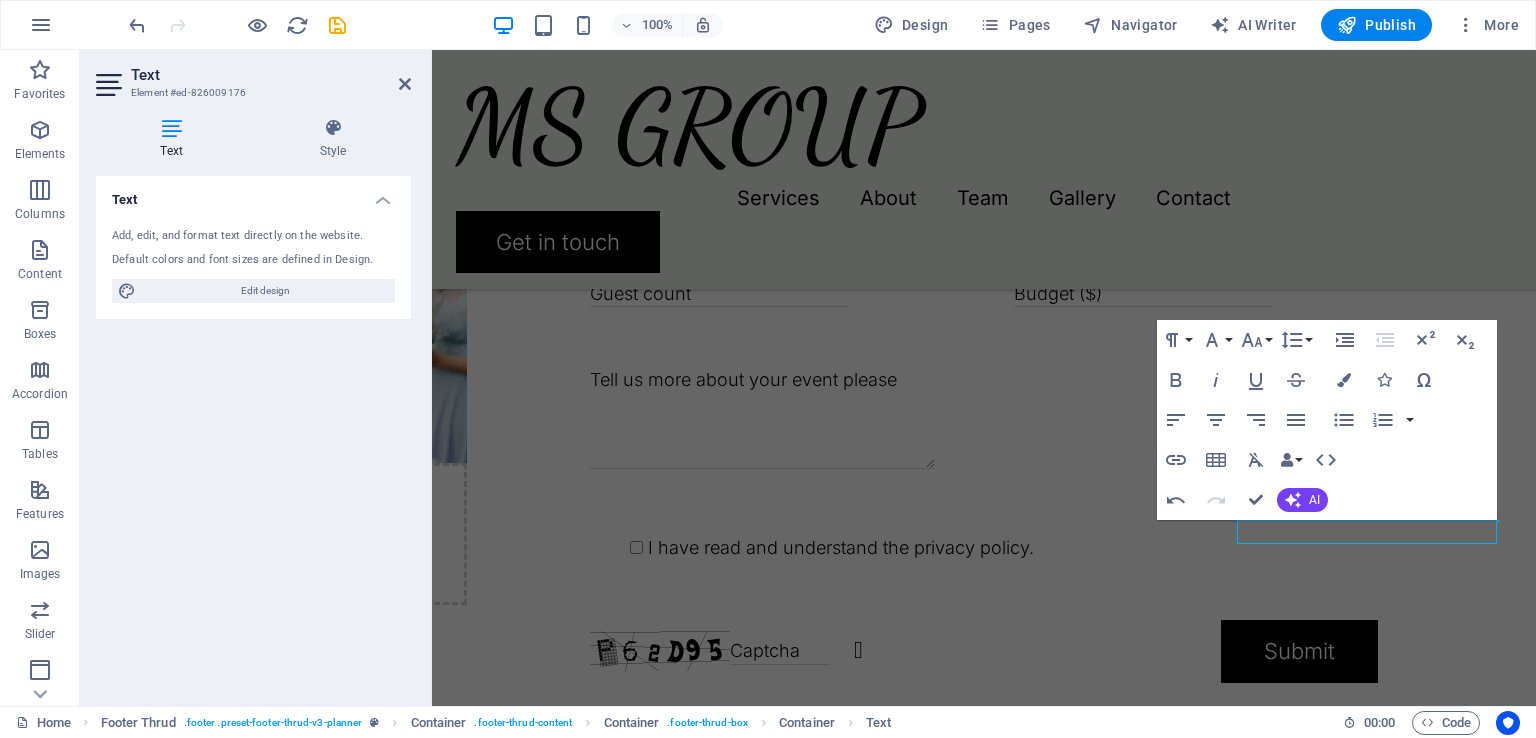 click on "Services About Team Gallery Contact [PHONE] Beyond plans, we create memories!
msgrp.shop   Legal Notice  |  Privacy Policy" at bounding box center [984, 3062] 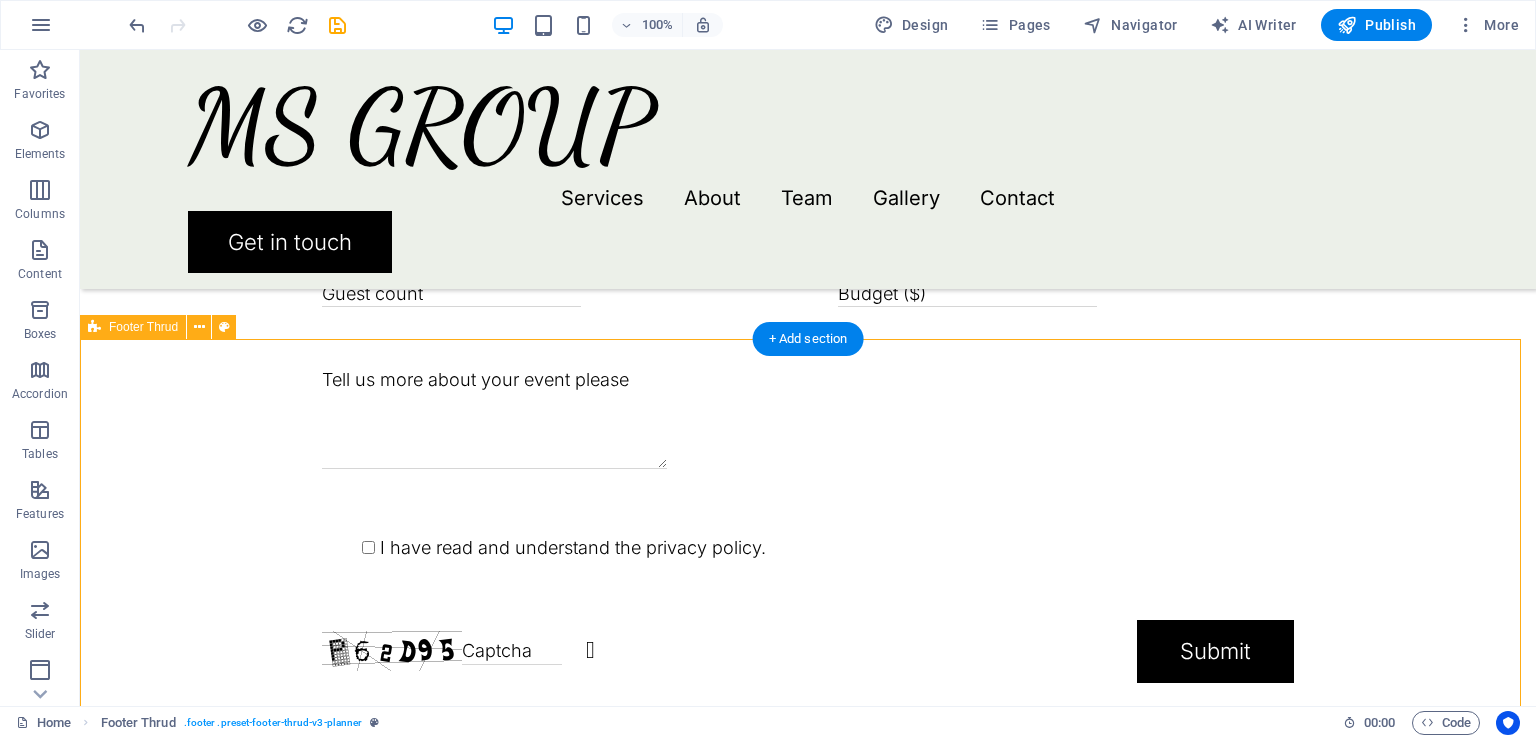 drag, startPoint x: 1032, startPoint y: 370, endPoint x: 1112, endPoint y: 400, distance: 85.44004 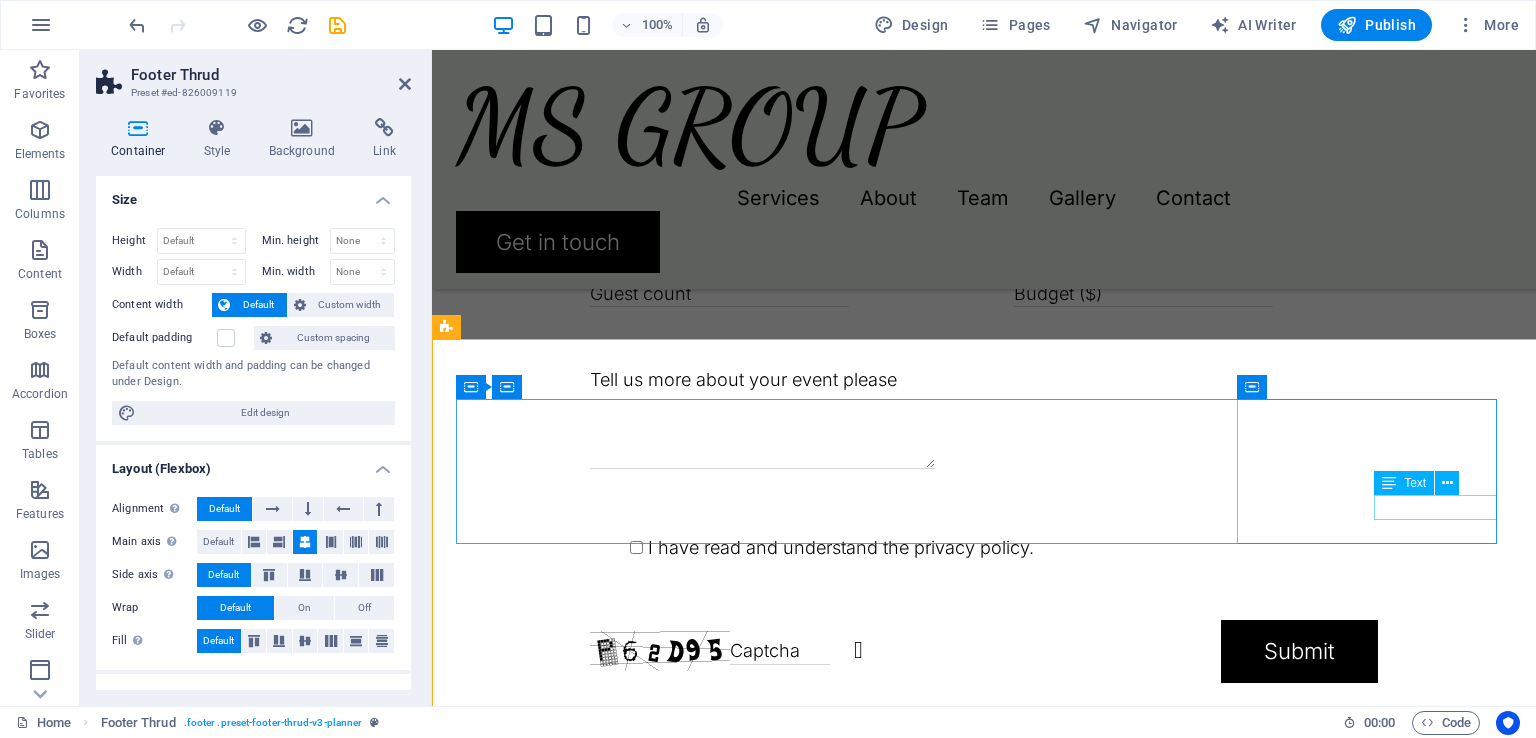 click on "0123 - 456789" at bounding box center [984, 3171] 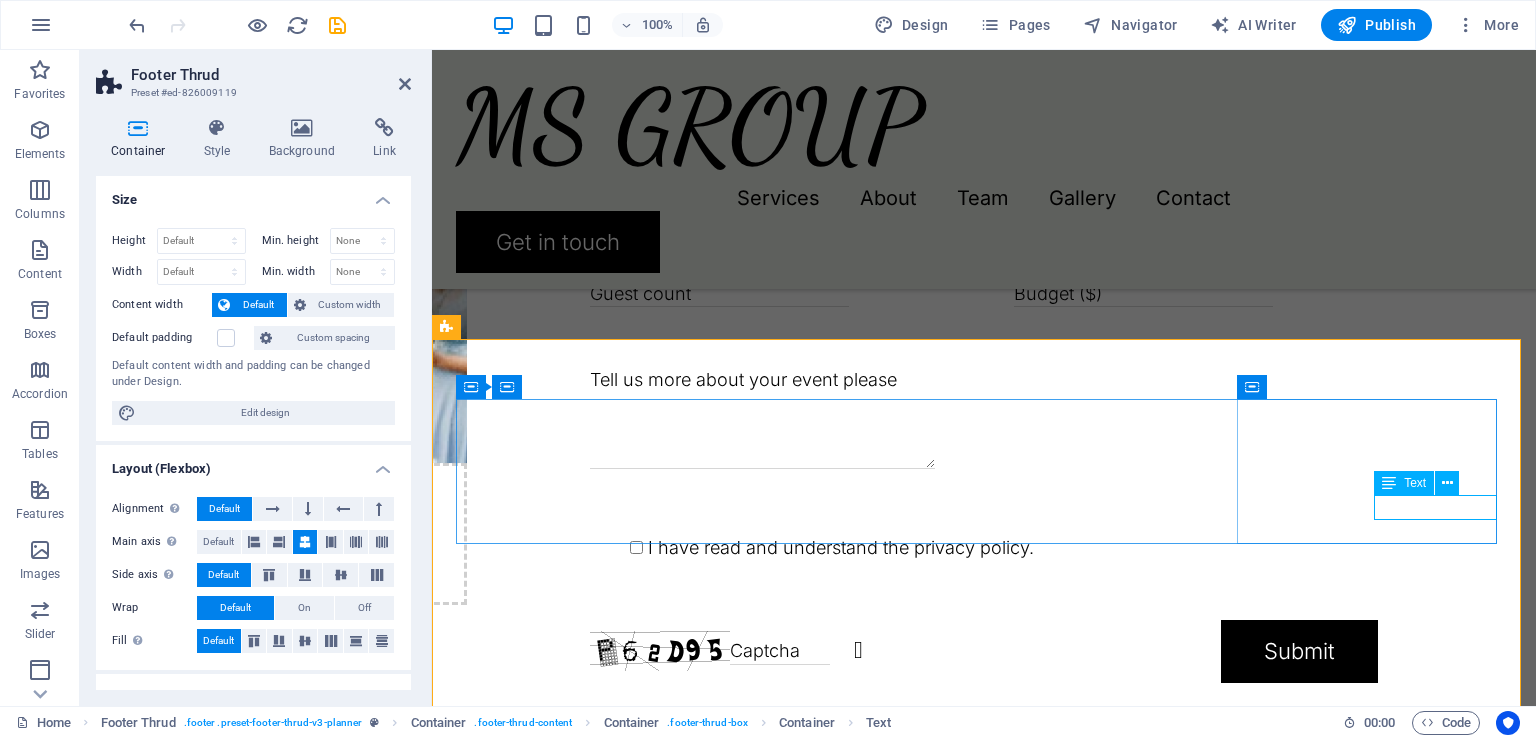 click on "0123 - 456789" at bounding box center (984, 3171) 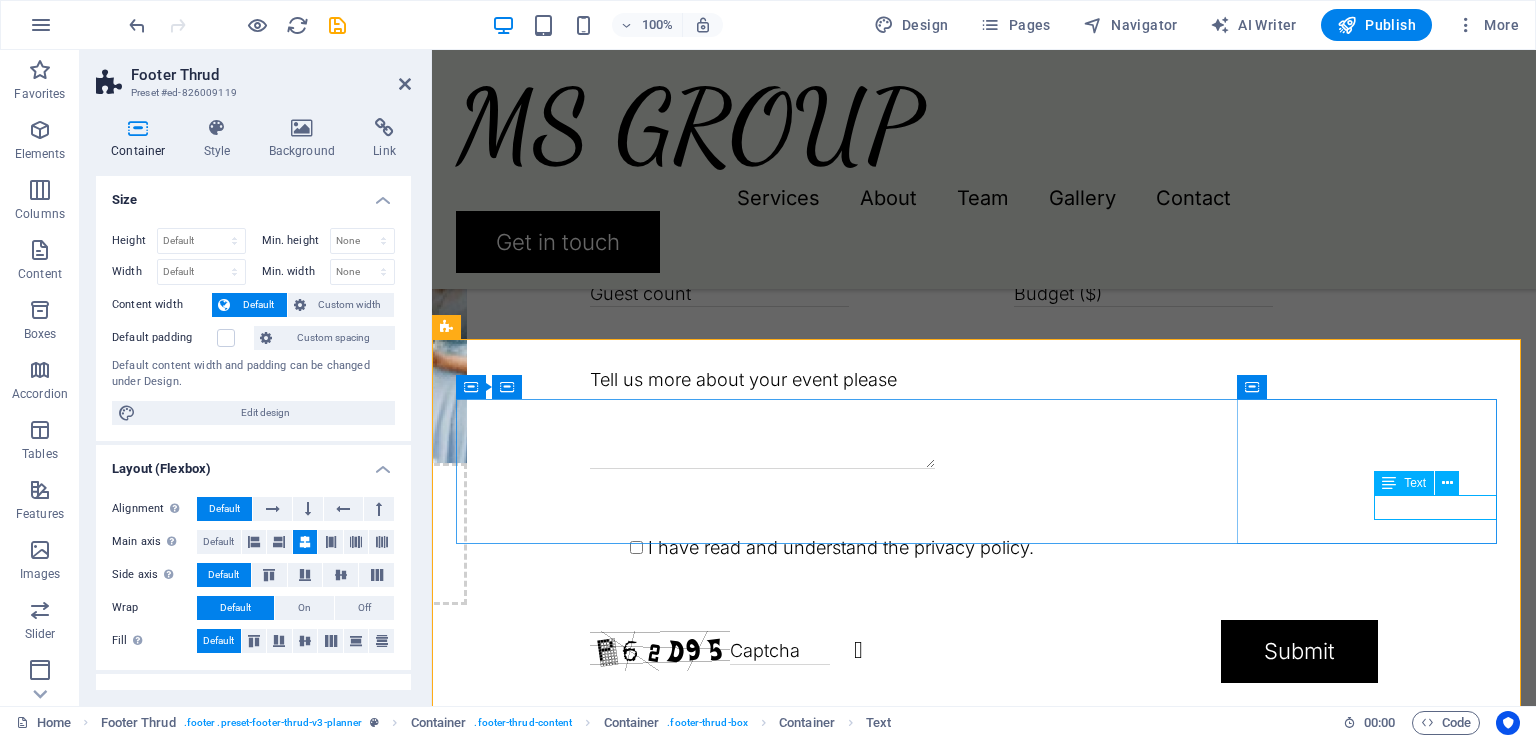 click on "0123 - 456789" at bounding box center [984, 3171] 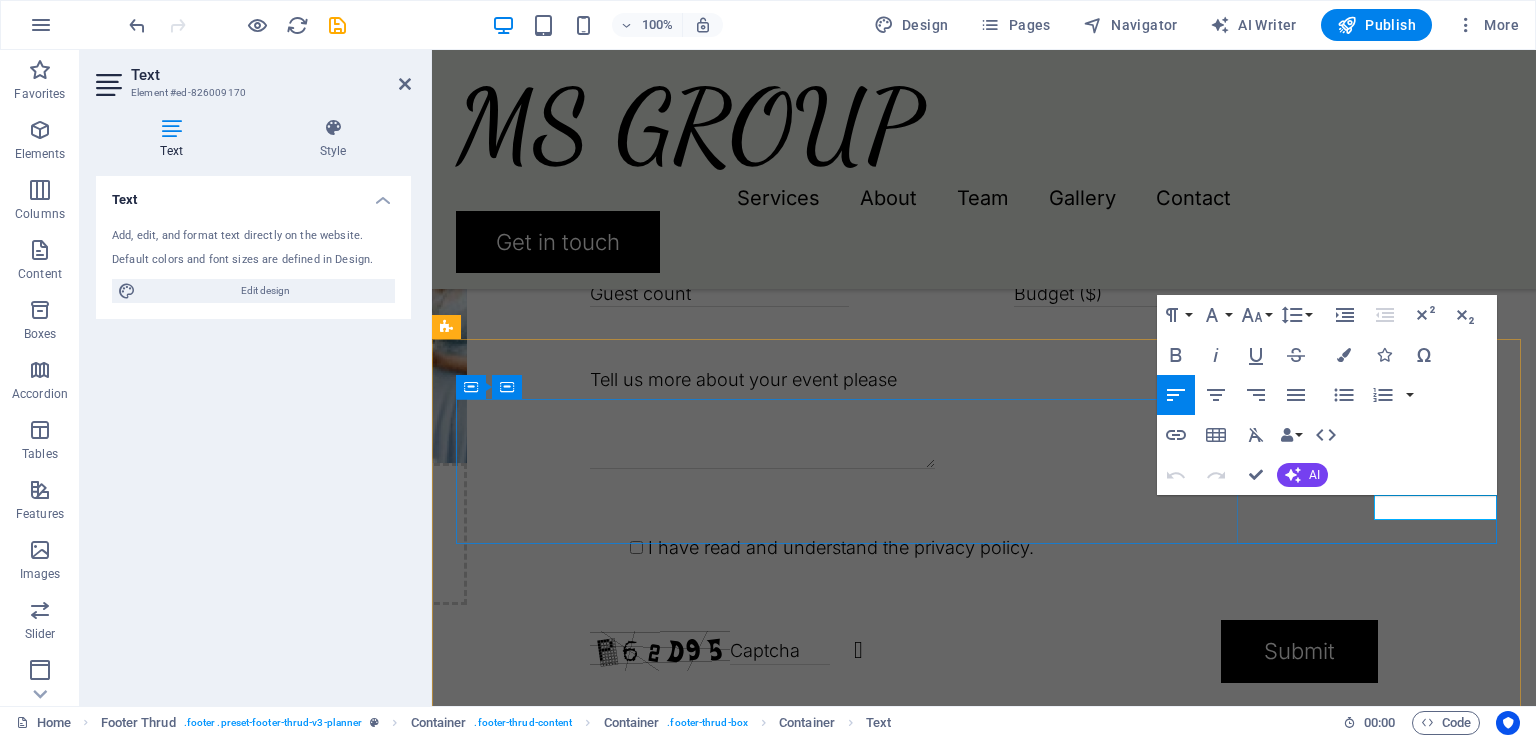 drag, startPoint x: 1416, startPoint y: 514, endPoint x: 1484, endPoint y: 510, distance: 68.117546 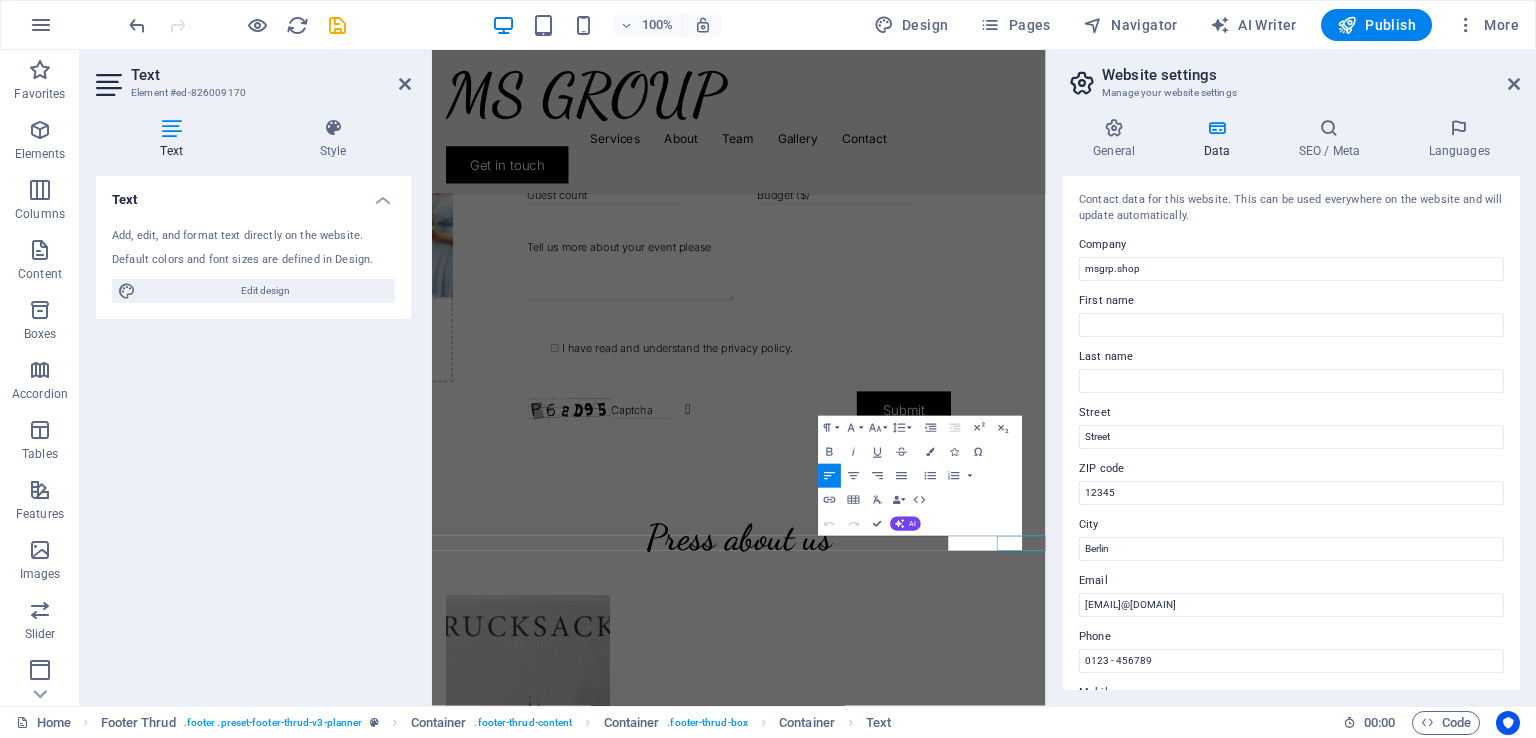 scroll, scrollTop: 4383, scrollLeft: 0, axis: vertical 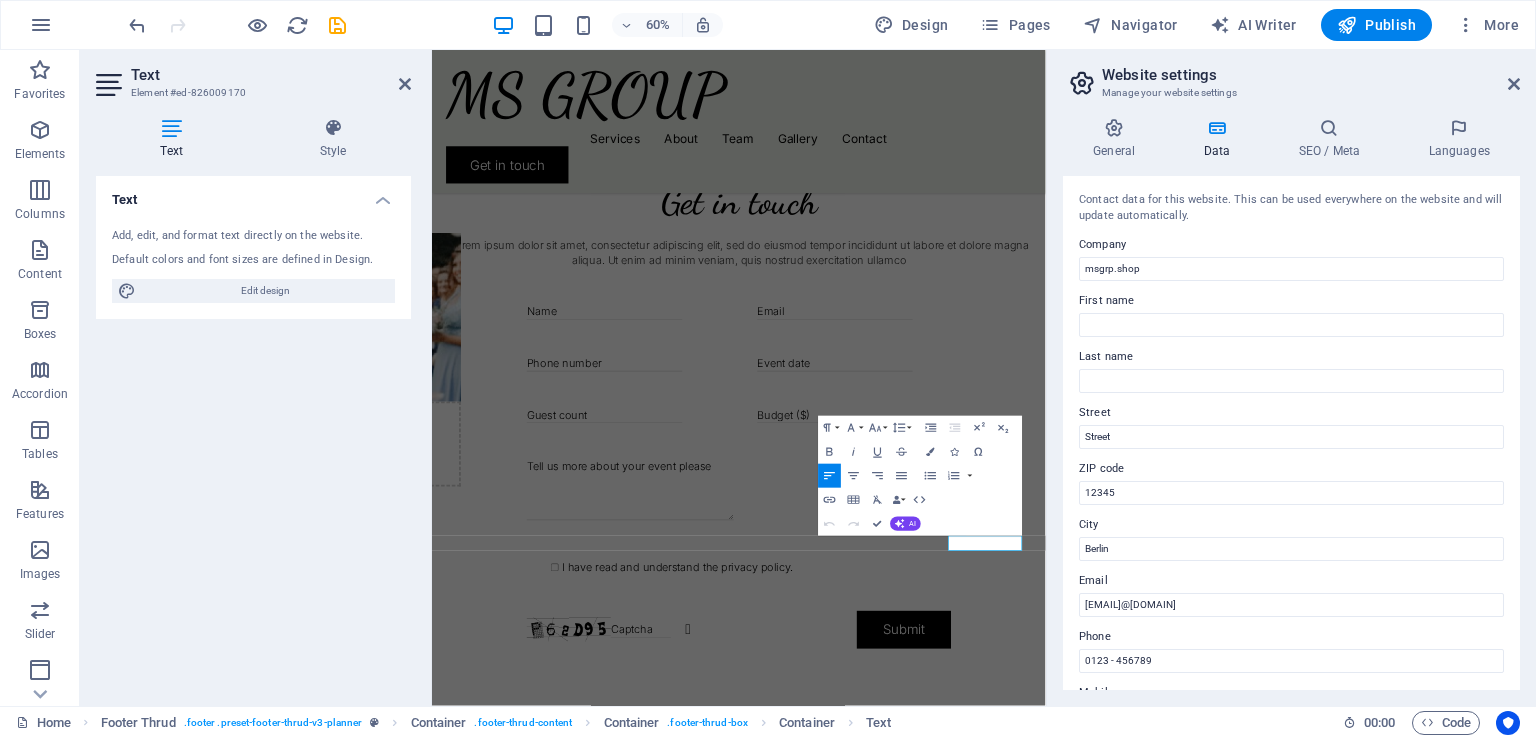 click on "Website settings Manage your website settings  General  Data  SEO / Meta  Languages Website name msgrp.shop Logo Drag files here, click to choose files or select files from Files or our free stock photos & videos Select files from the file manager, stock photos, or upload file(s) Upload Favicon Set the favicon of your website here. A favicon is a small icon shown in the browser tab next to your website title. It helps visitors identify your website. Drag files here, click to choose files or select files from Files or our free stock photos & videos Select files from the file manager, stock photos, or upload file(s) Upload Preview Image (Open Graph) This image will be shown when the website is shared on social networks Drag files here, click to choose files or select files from Files or our free stock photos & videos Select files from the file manager, stock photos, or upload file(s) Upload Contact data for this website. This can be used everywhere on the website and will update automatically. Company Last name" at bounding box center [1291, 378] 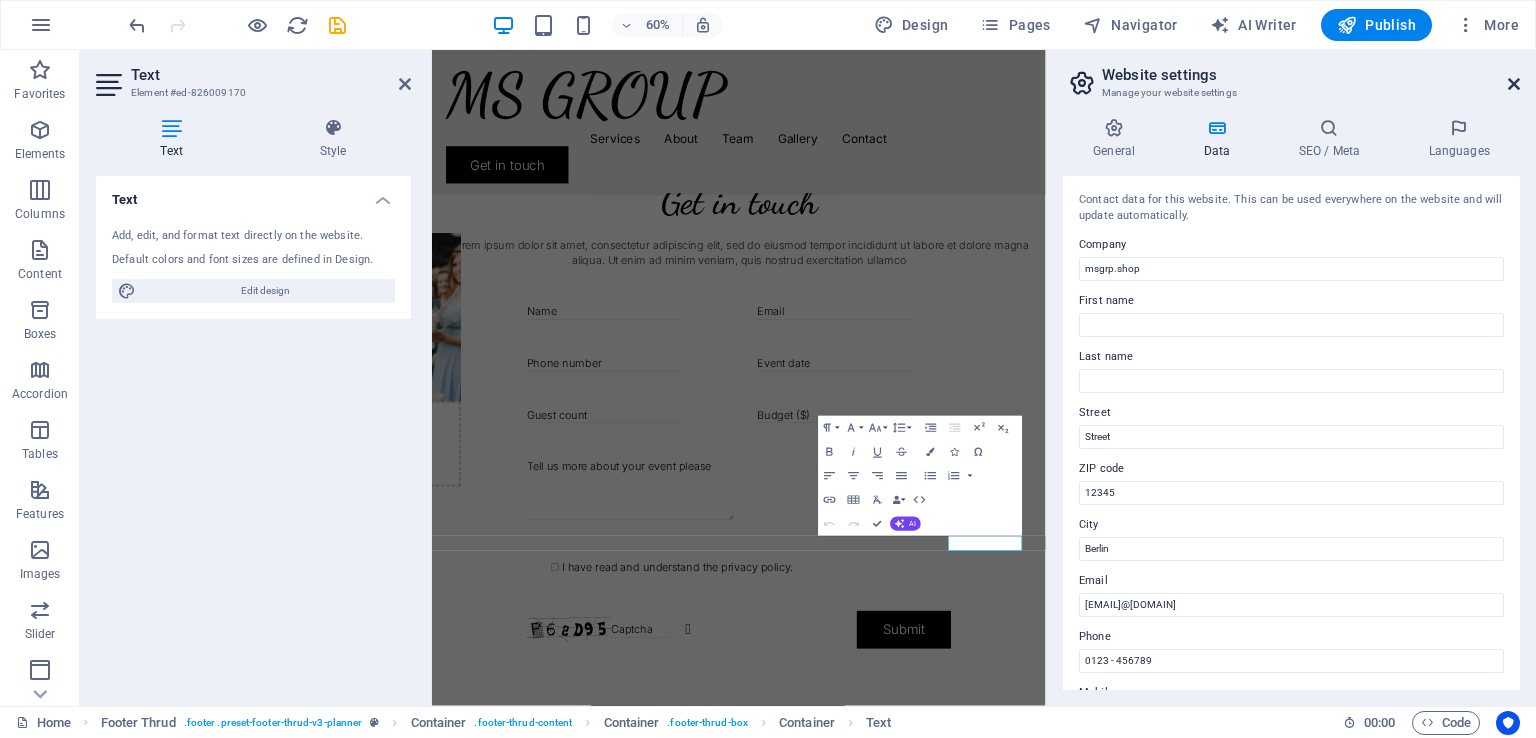 click at bounding box center (1514, 84) 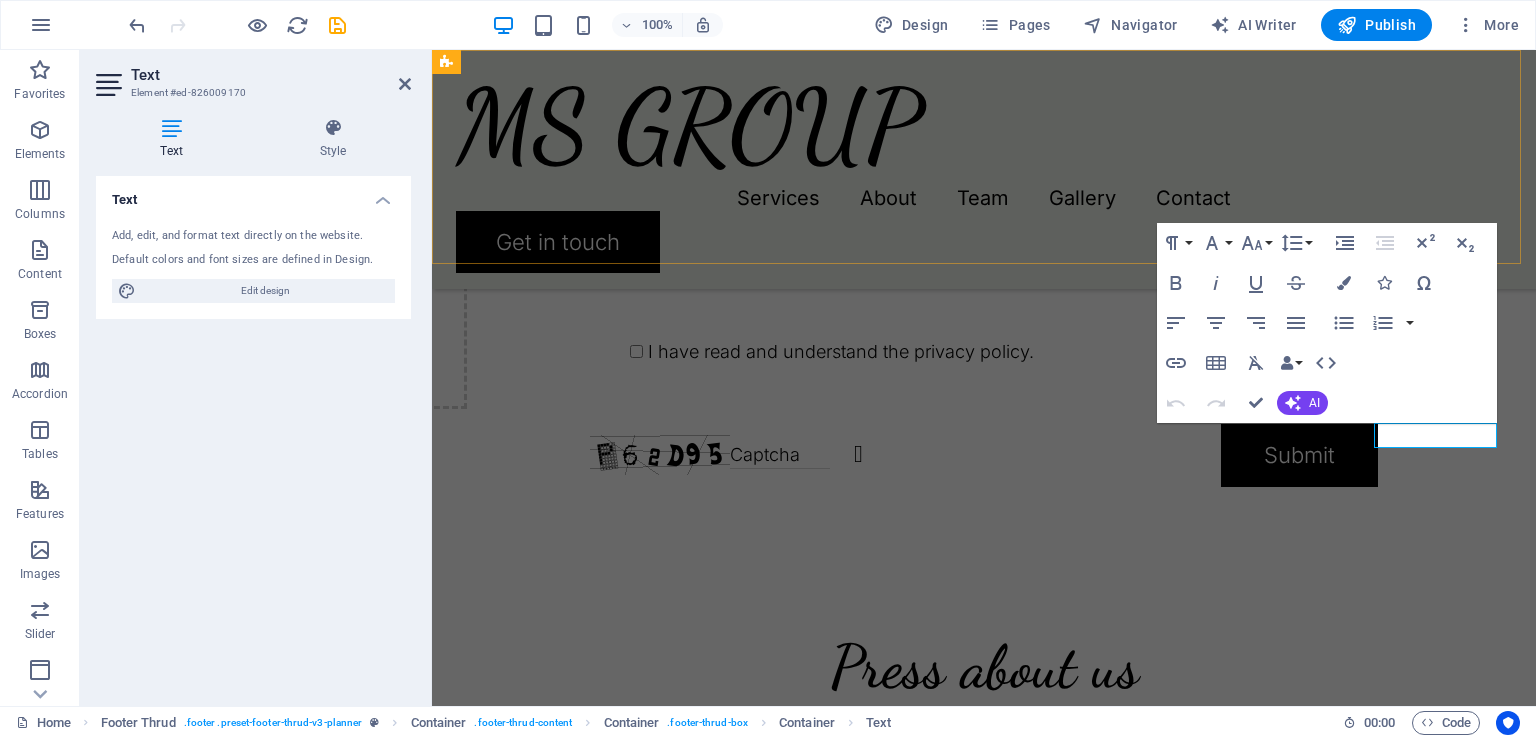 scroll, scrollTop: 4696, scrollLeft: 0, axis: vertical 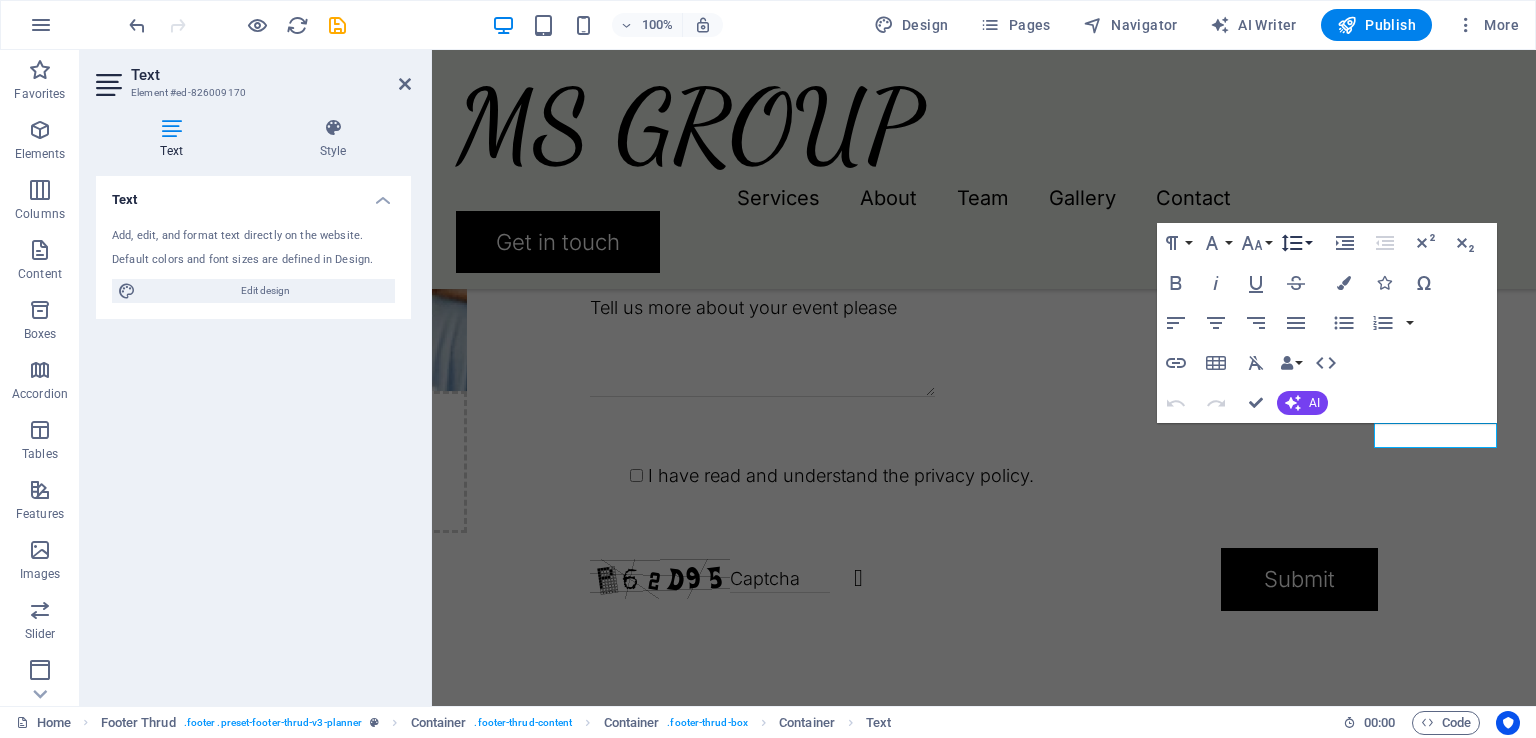 click on "MS GROUP Menu Services About Team Gallery Contact Get in touch" at bounding box center [984, 169] 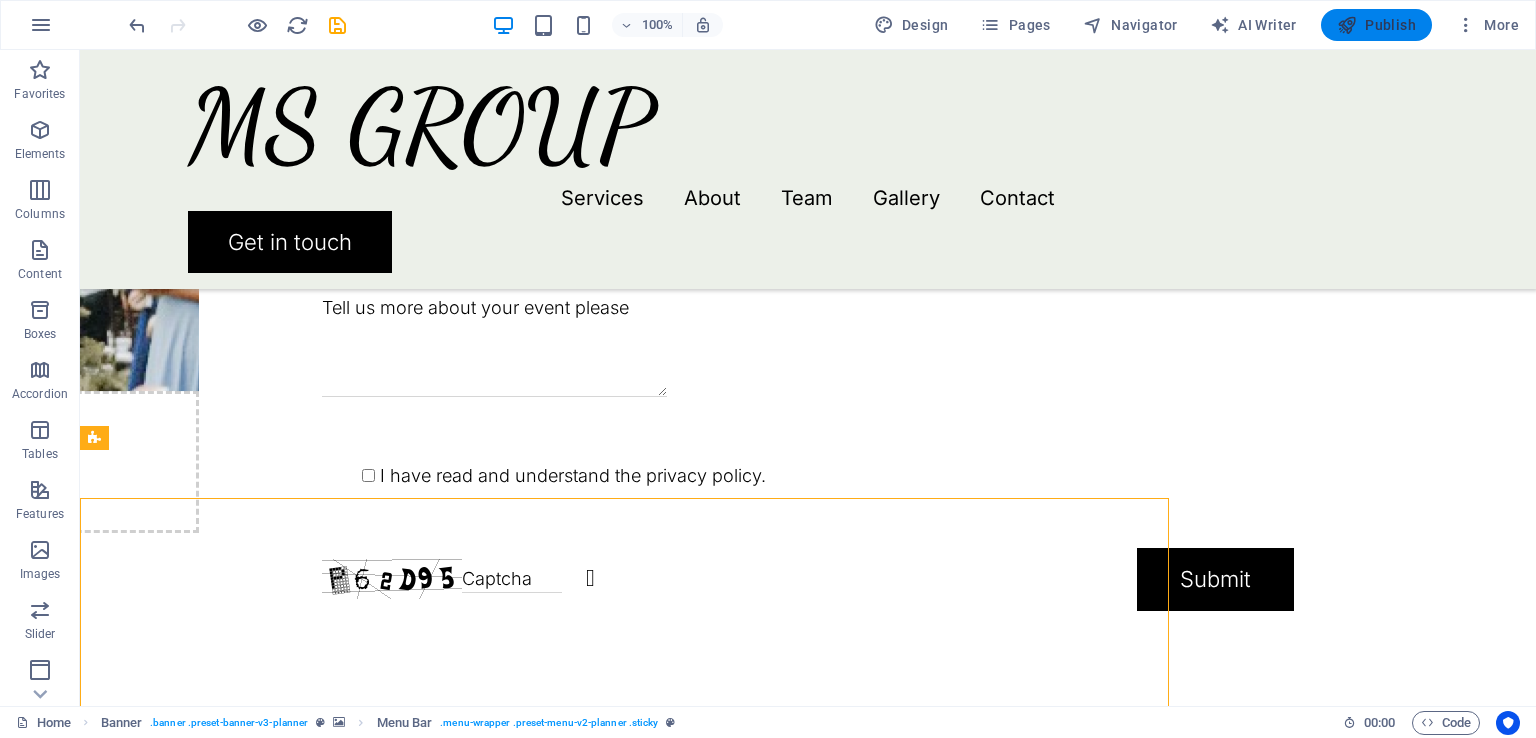 scroll, scrollTop: 4248, scrollLeft: 0, axis: vertical 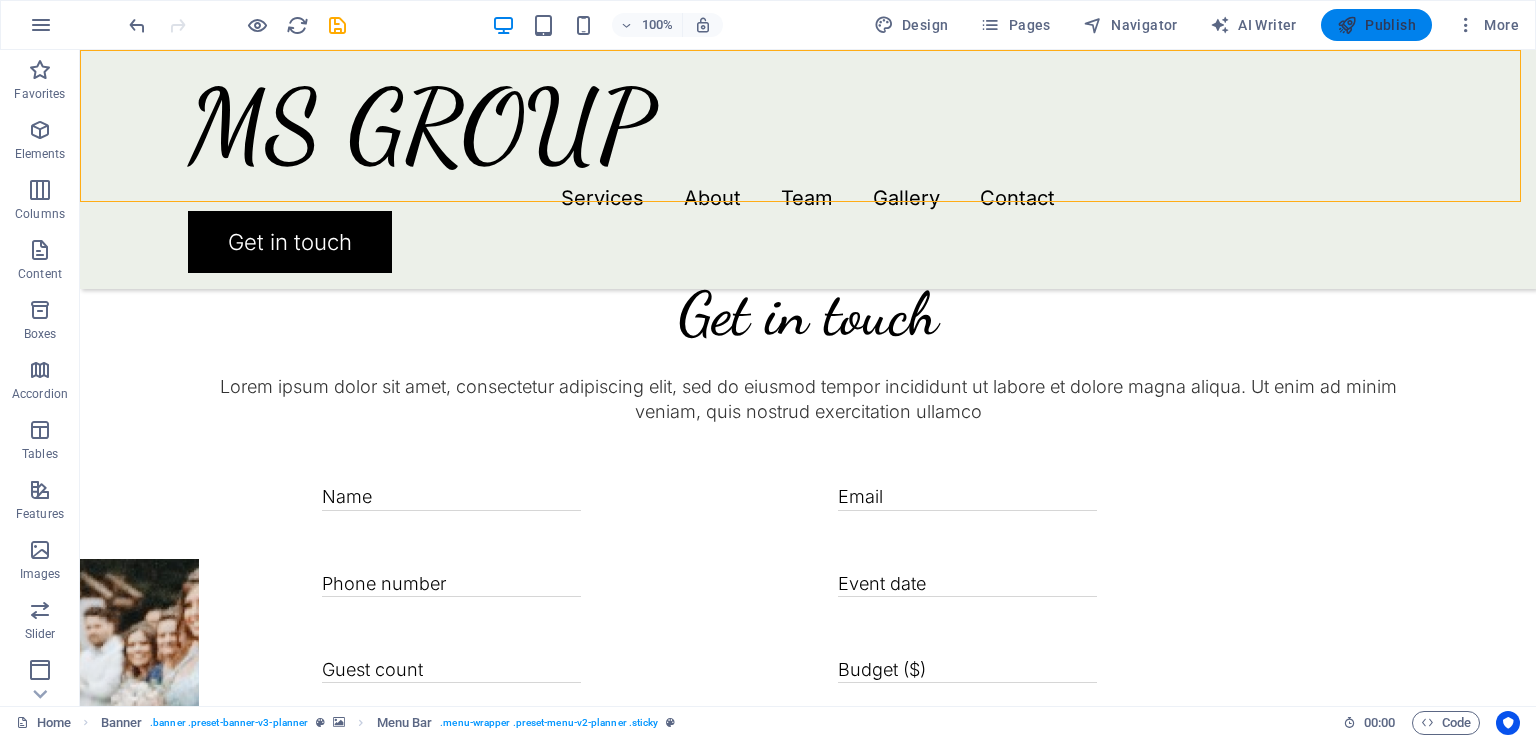 click on "Publish" at bounding box center [1376, 25] 